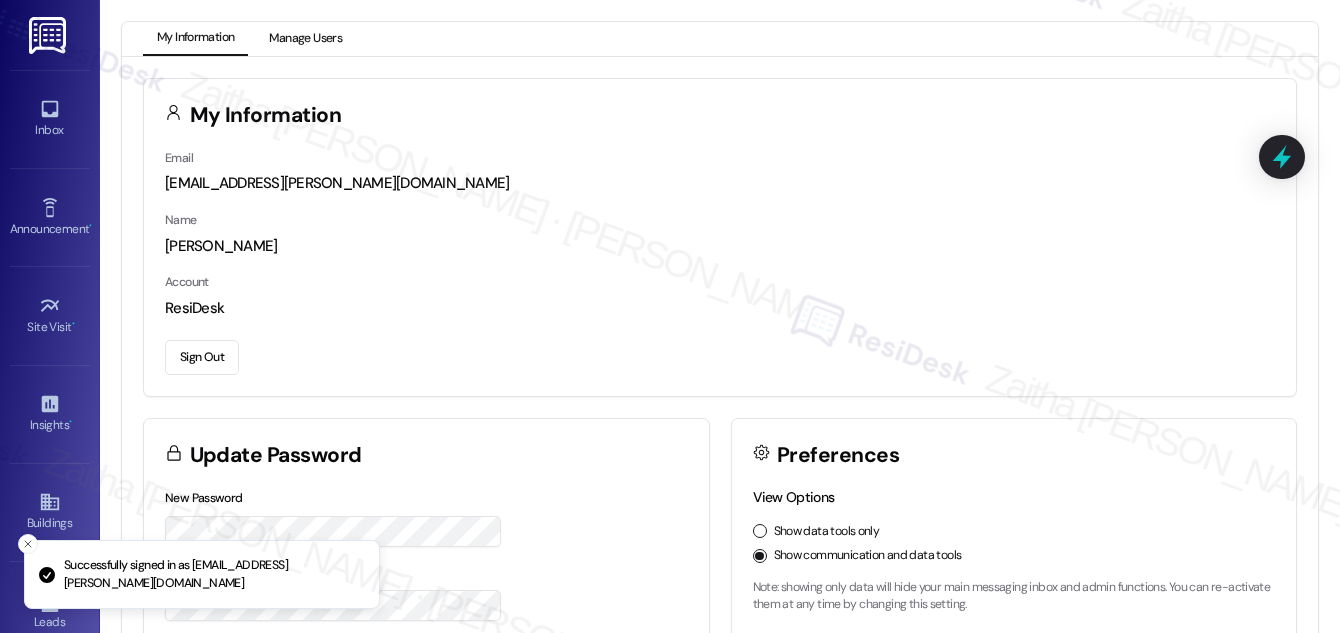 scroll, scrollTop: 0, scrollLeft: 0, axis: both 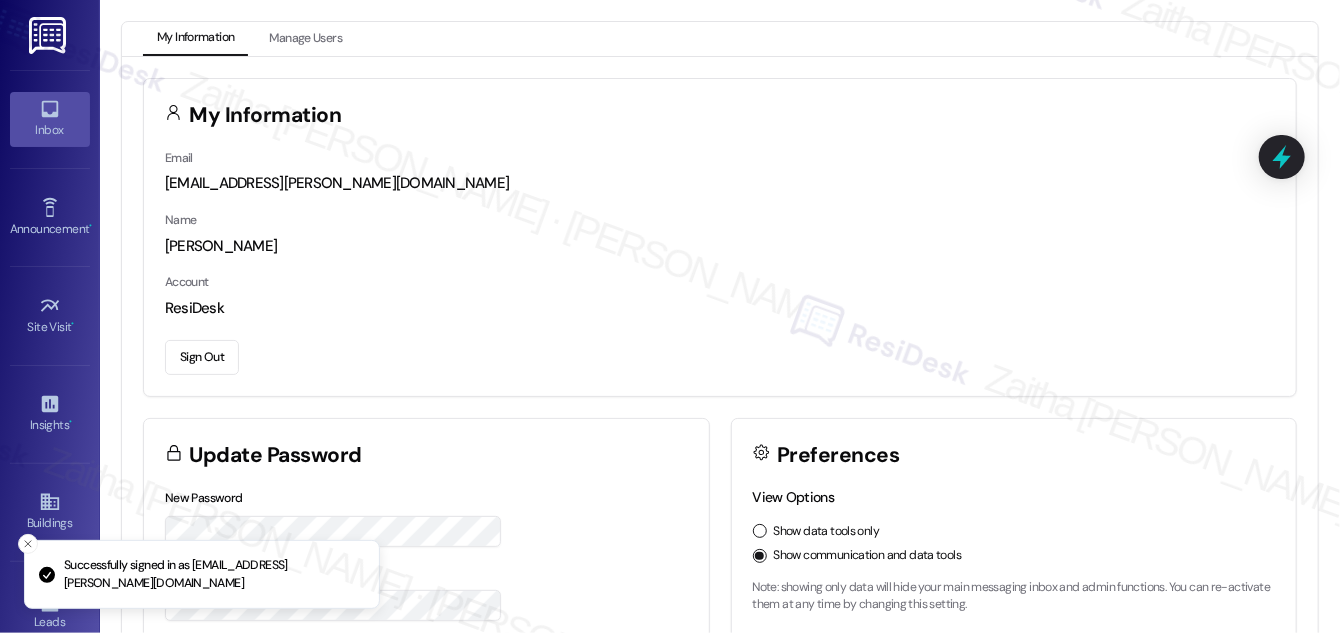 click on "Inbox" at bounding box center [50, 130] 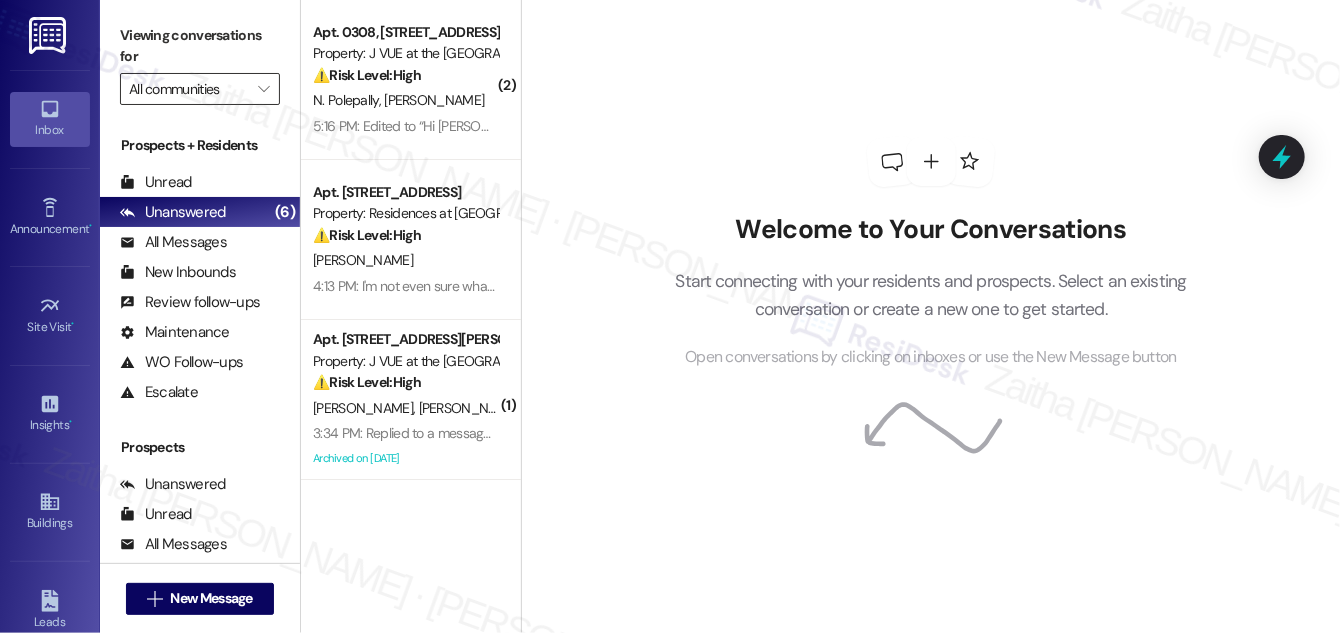 click on "All communities" at bounding box center (188, 89) 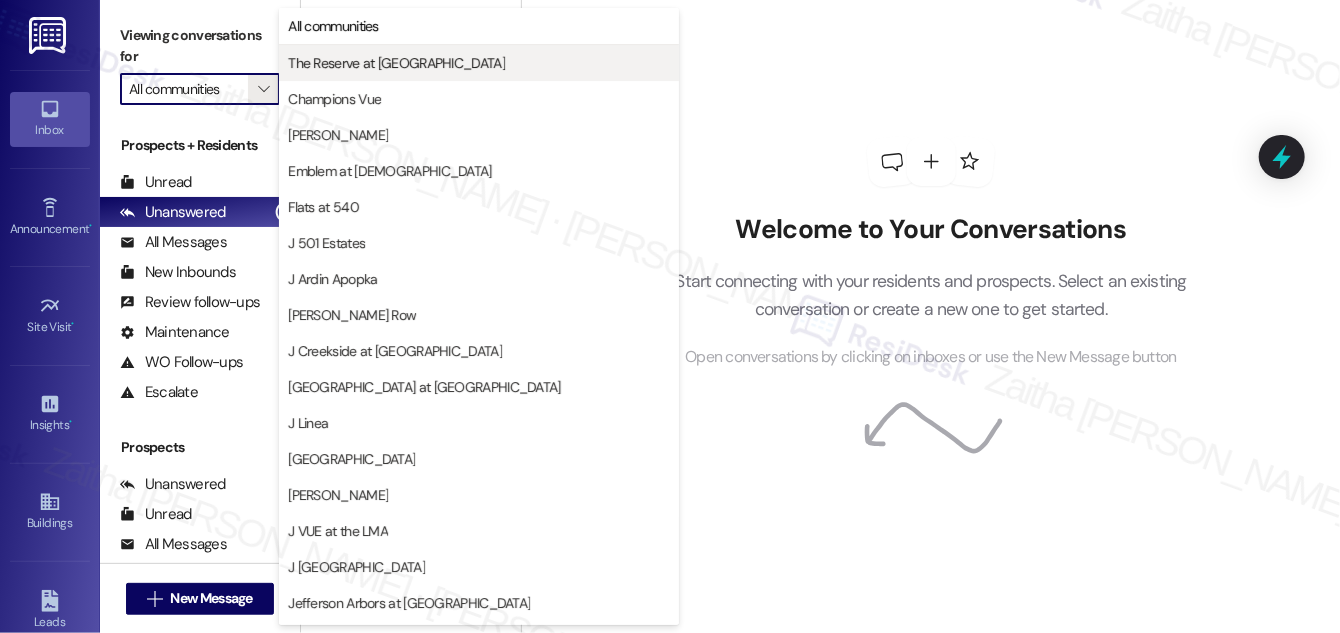 click on "The Reserve at [GEOGRAPHIC_DATA]" at bounding box center [396, 63] 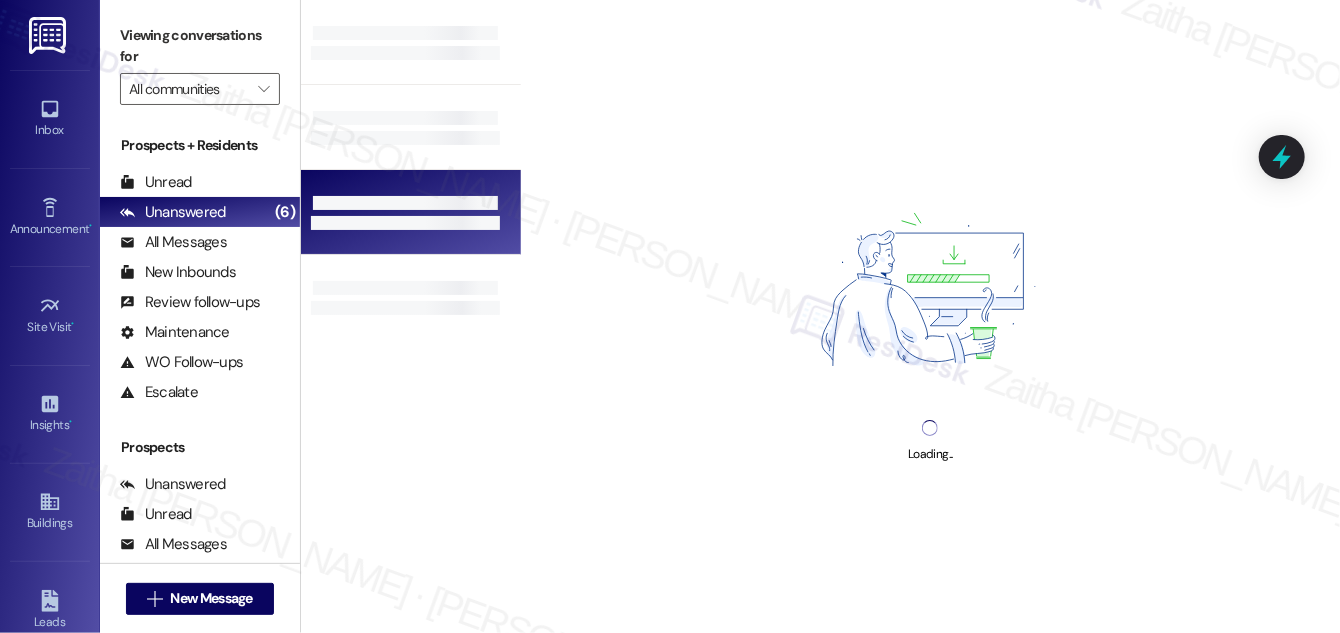 type on "The Reserve at [GEOGRAPHIC_DATA]" 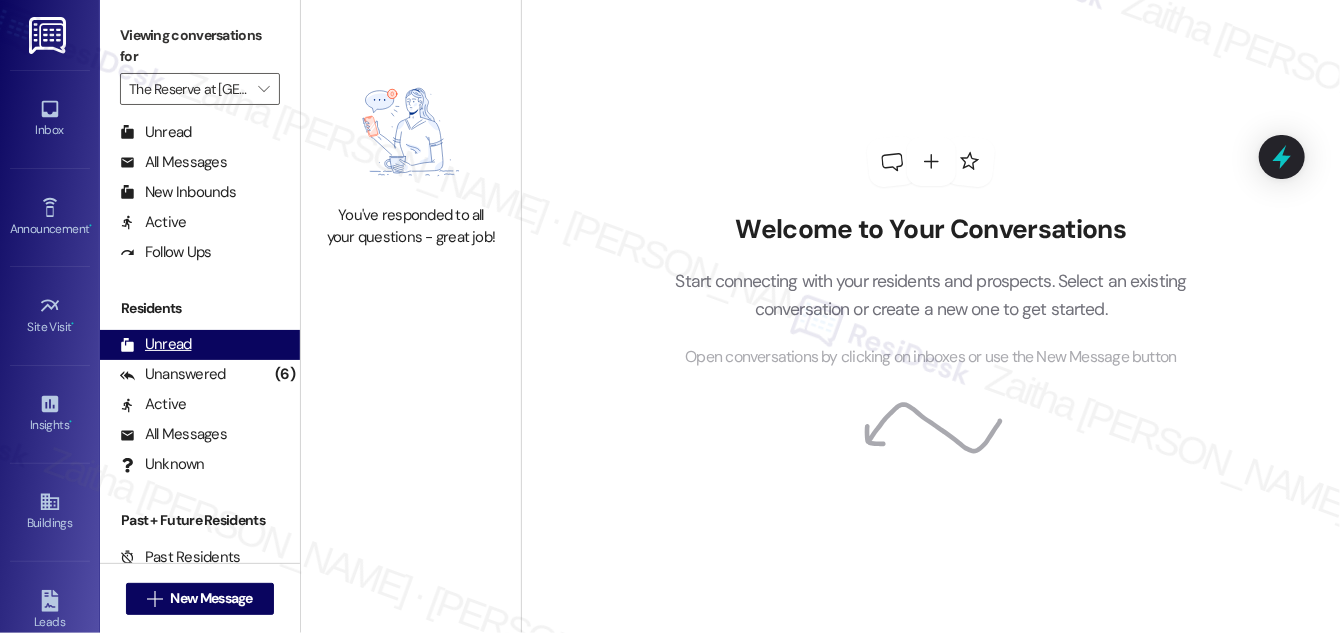 scroll, scrollTop: 383, scrollLeft: 0, axis: vertical 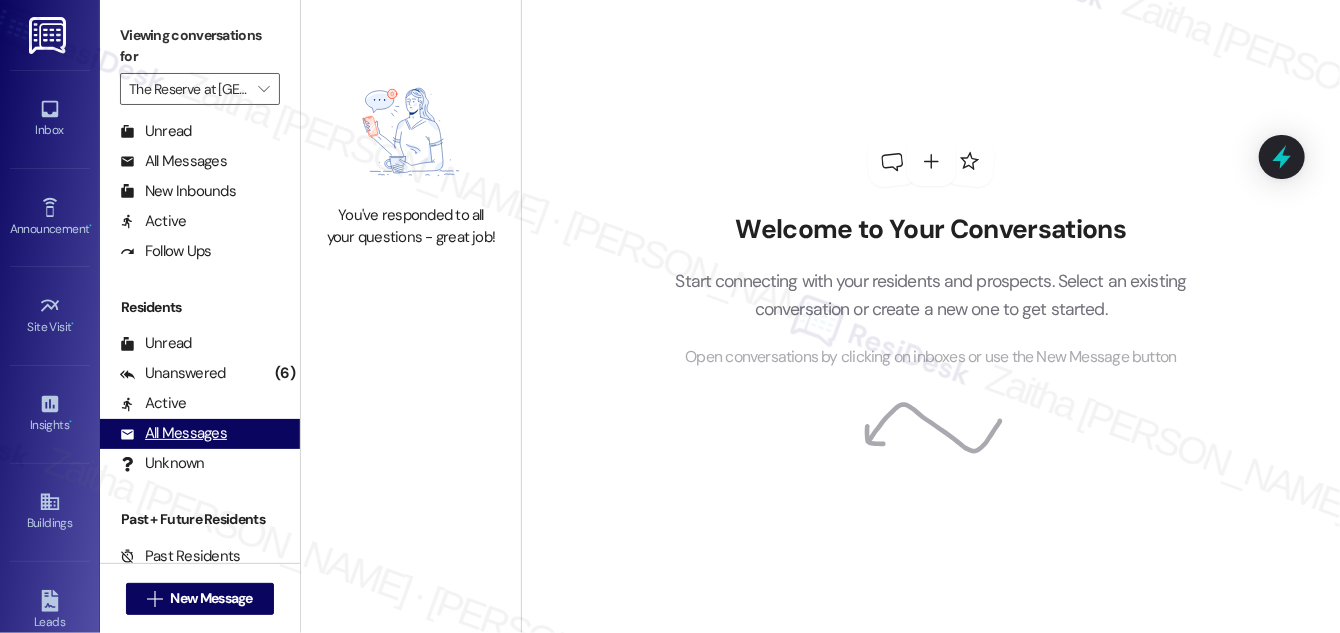 click on "All Messages" at bounding box center (173, 433) 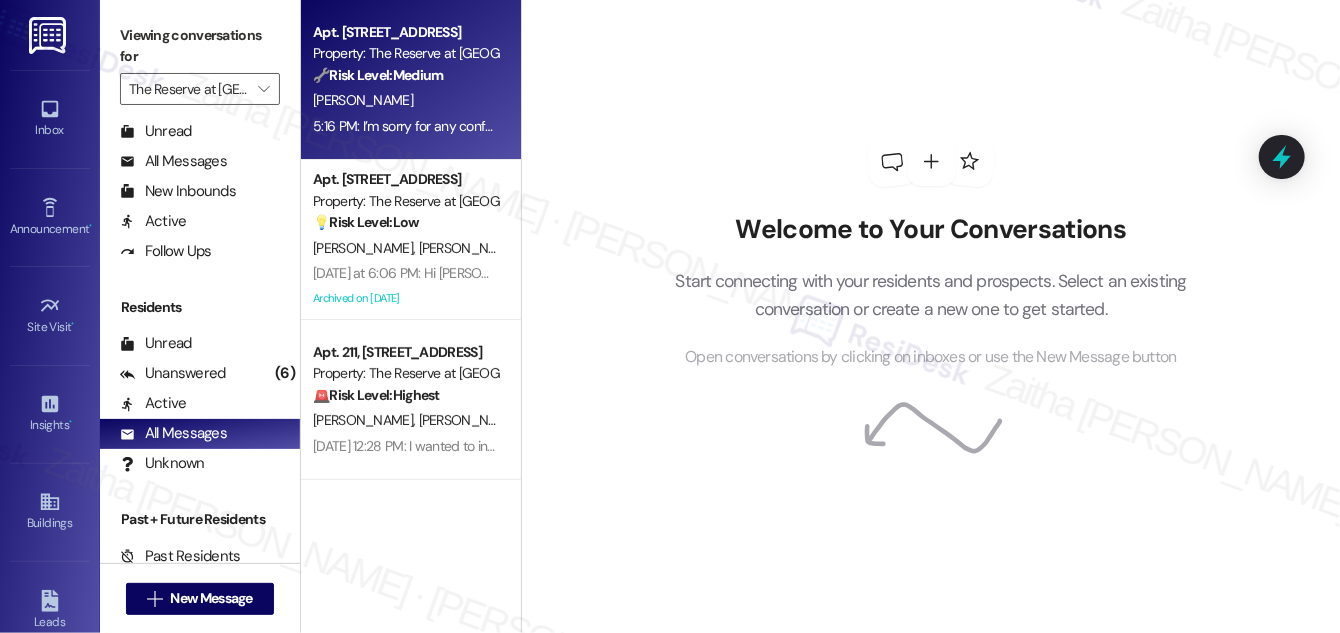 click on "[PERSON_NAME]" at bounding box center (405, 100) 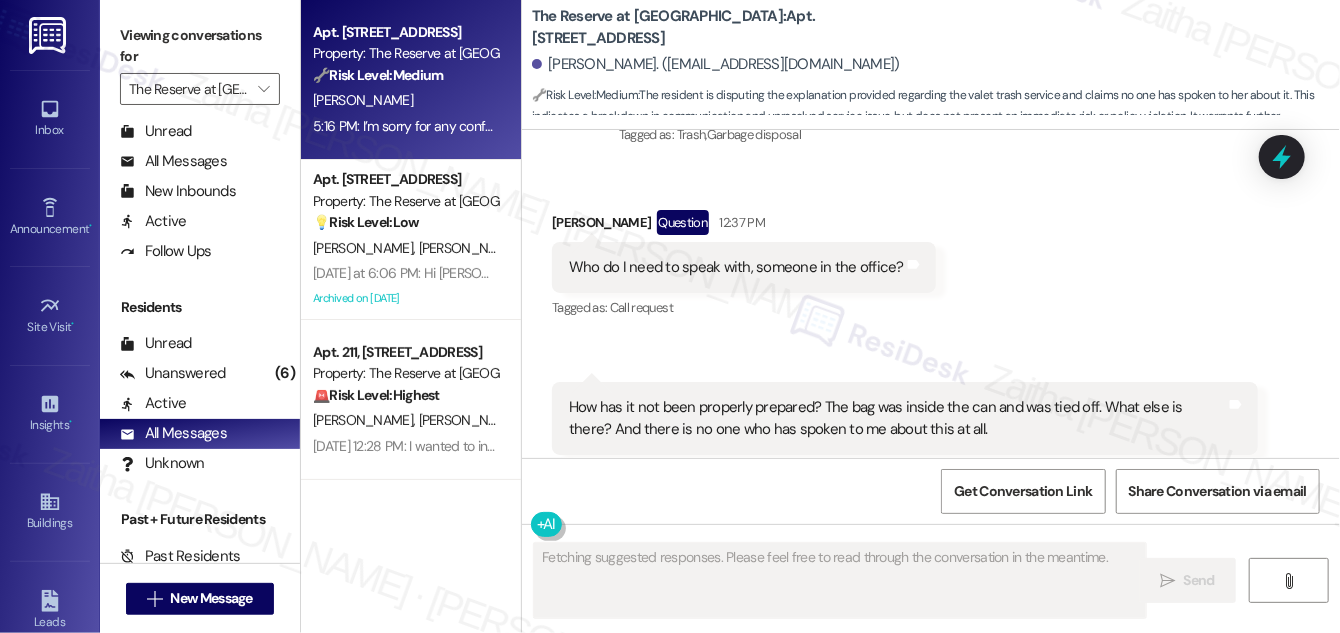 scroll, scrollTop: 9440, scrollLeft: 0, axis: vertical 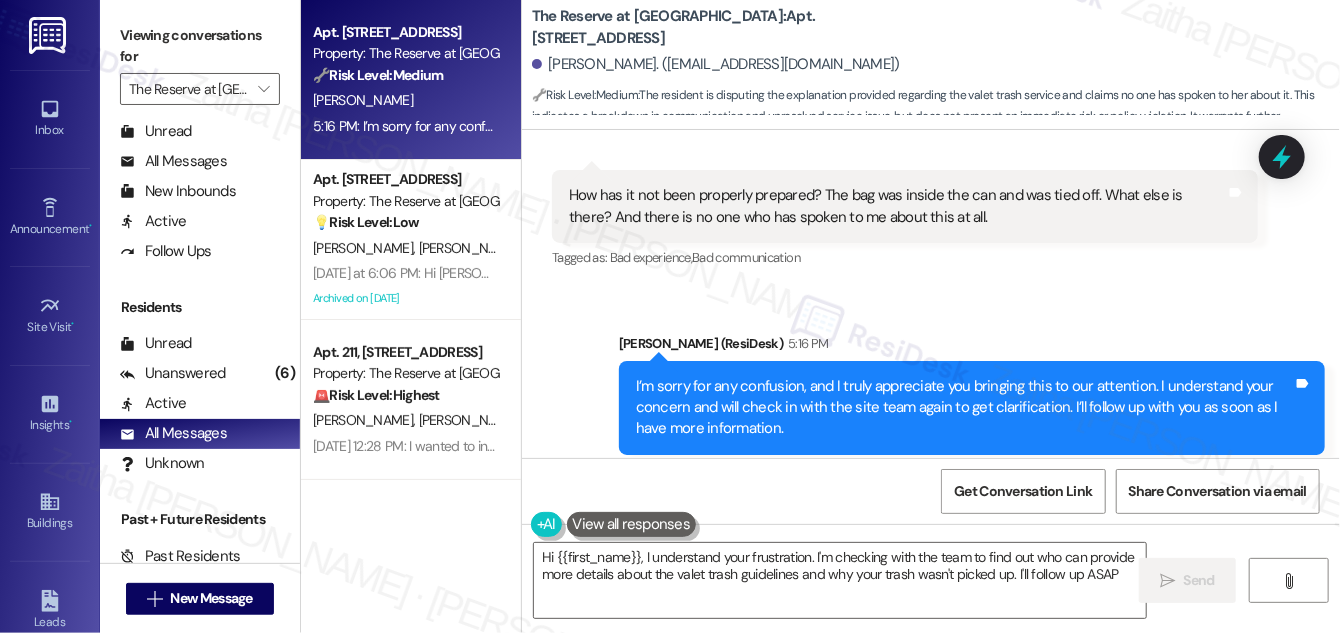 type on "Hi {{first_name}}, I understand your frustration. I'm checking with the team to find out who can provide more details about the valet trash guidelines and why your trash wasn't picked up. I'll follow up ASAP!" 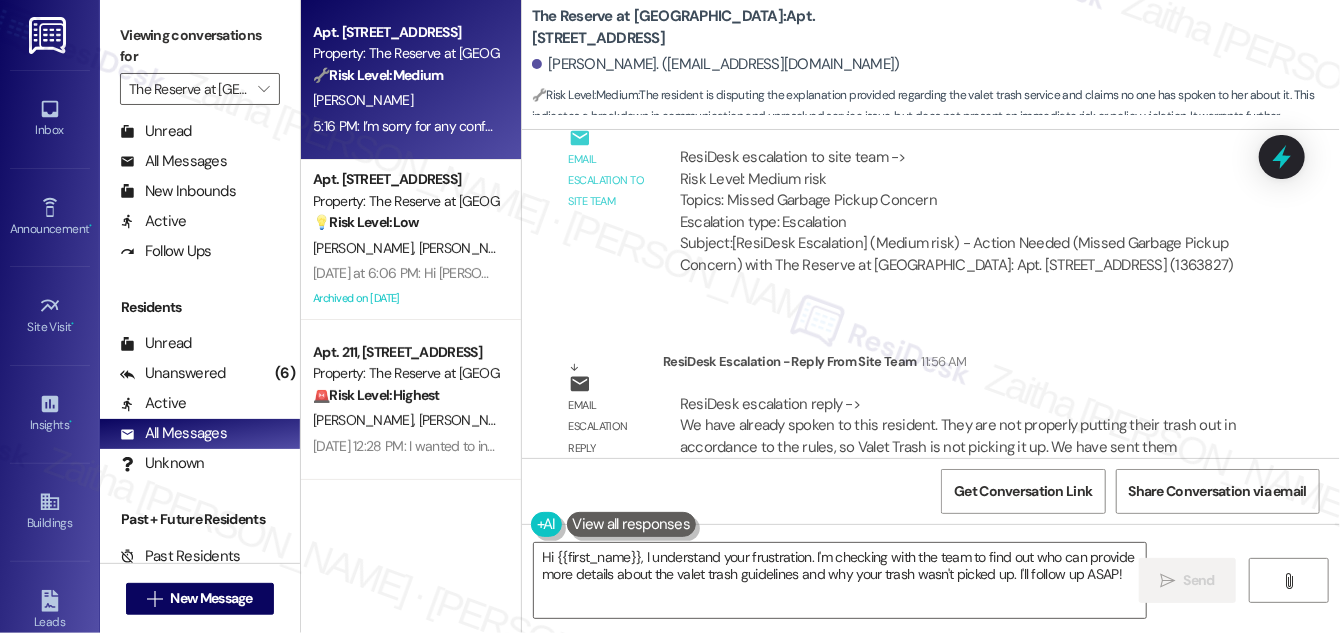 scroll, scrollTop: 8622, scrollLeft: 0, axis: vertical 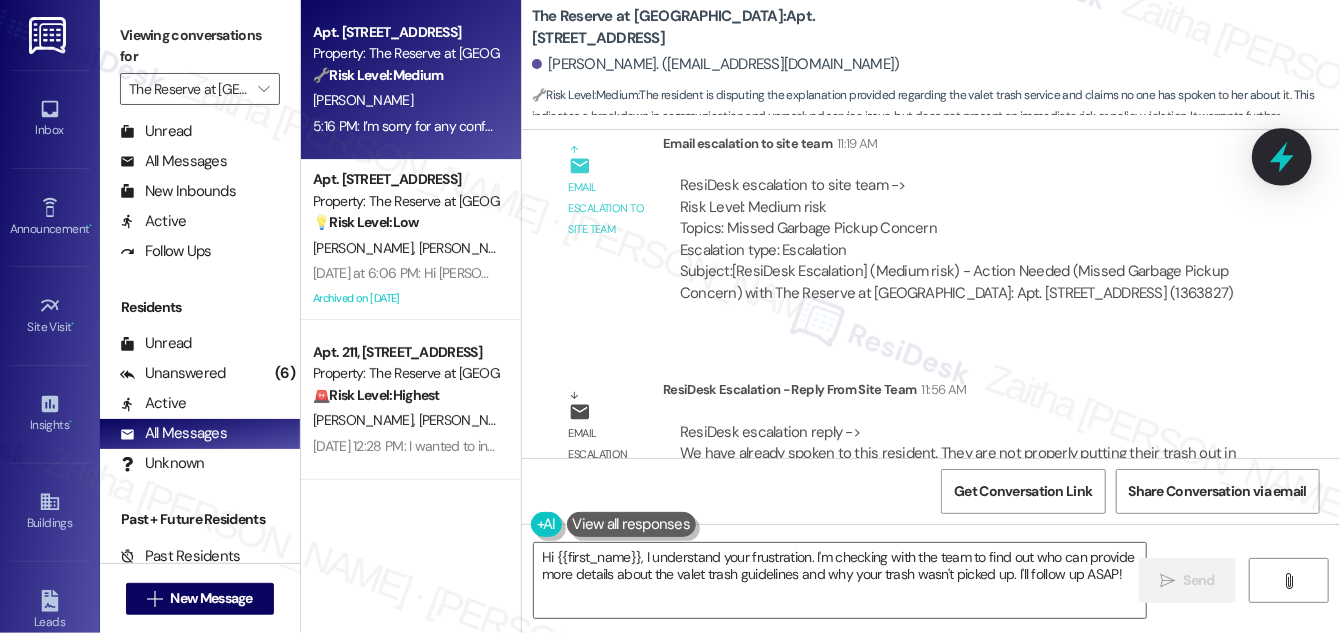 click 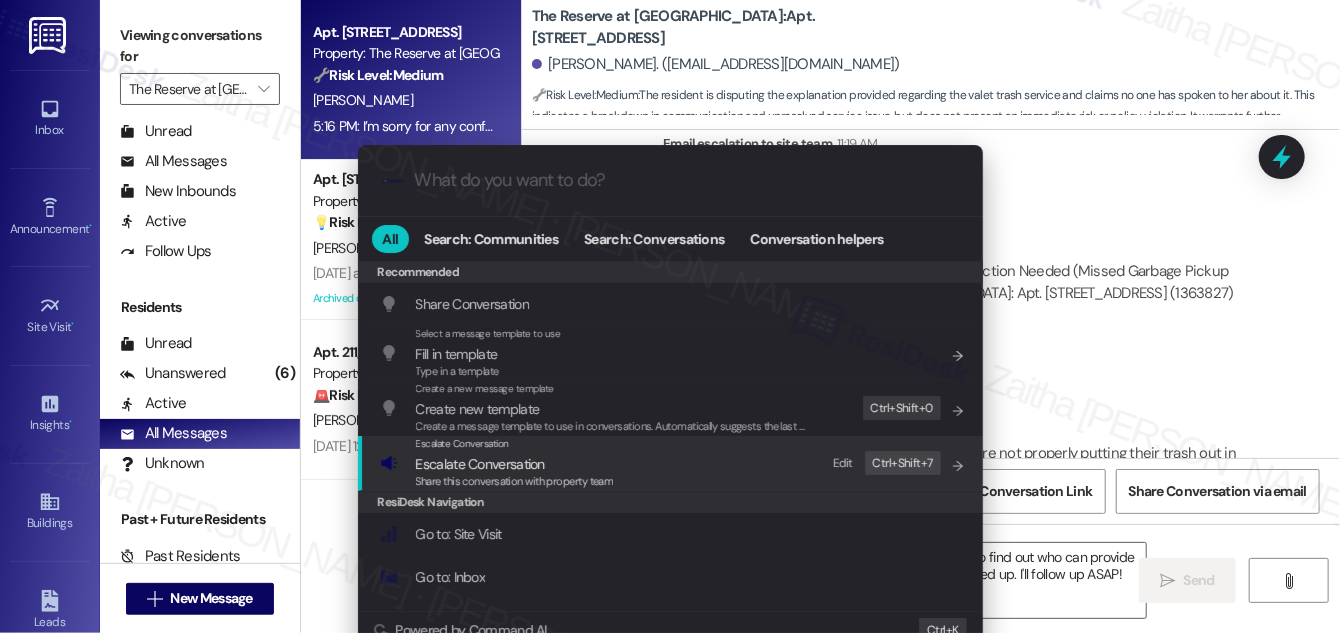 click on "Escalate Conversation" at bounding box center (480, 464) 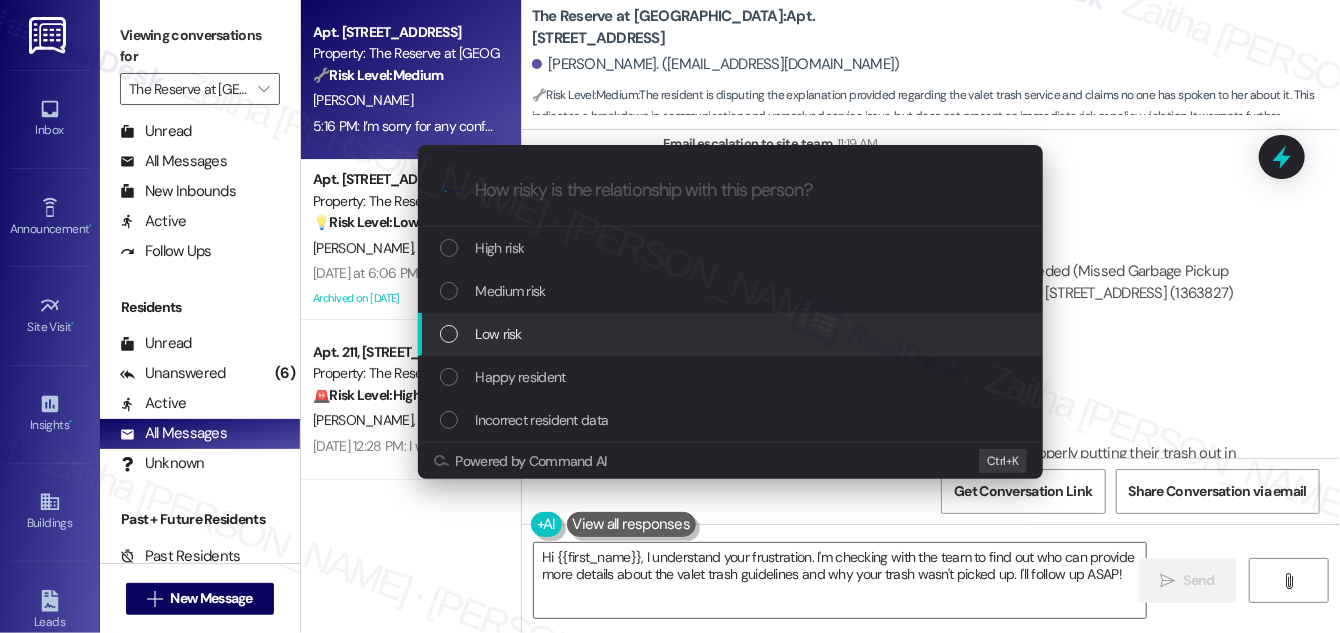 click on "Low risk" at bounding box center [499, 334] 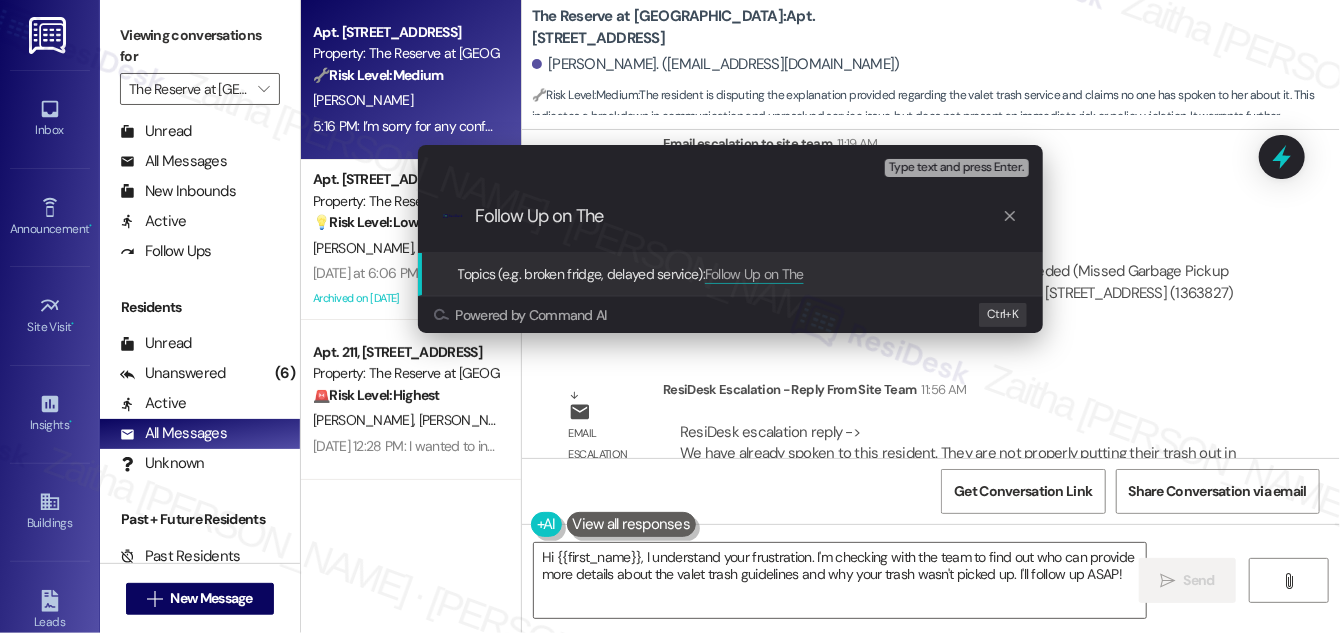 paste on "Missed Garbage Pickup Concern" 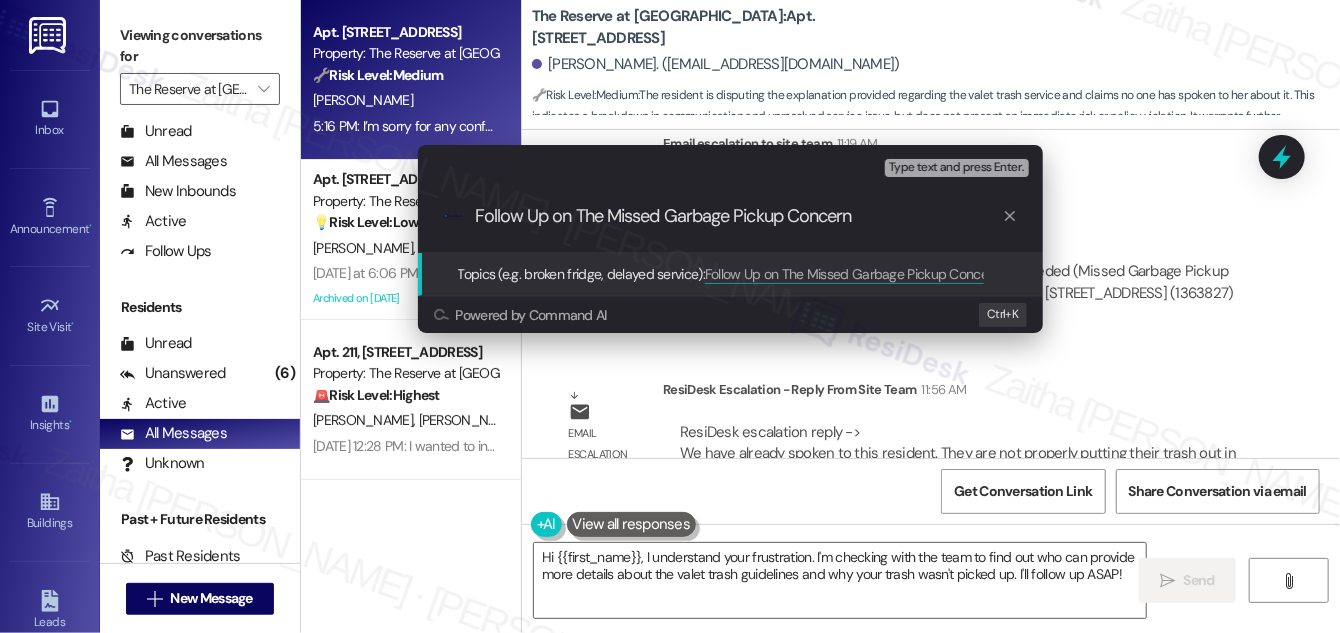 type 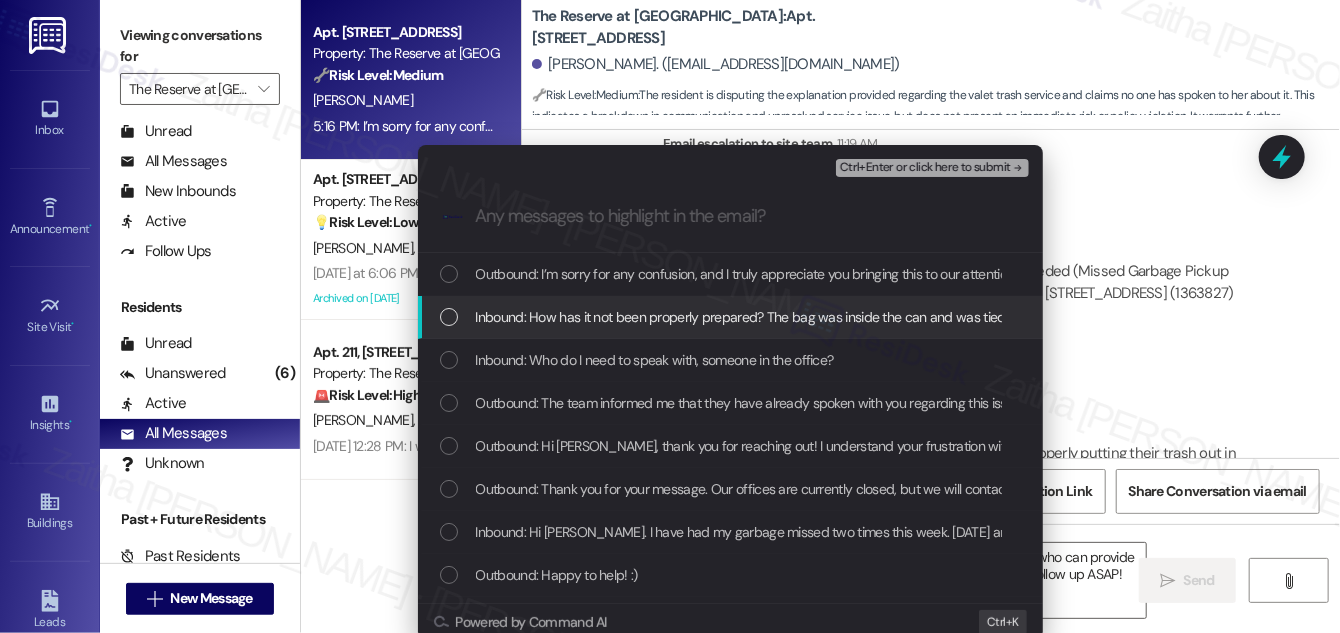 click at bounding box center [449, 317] 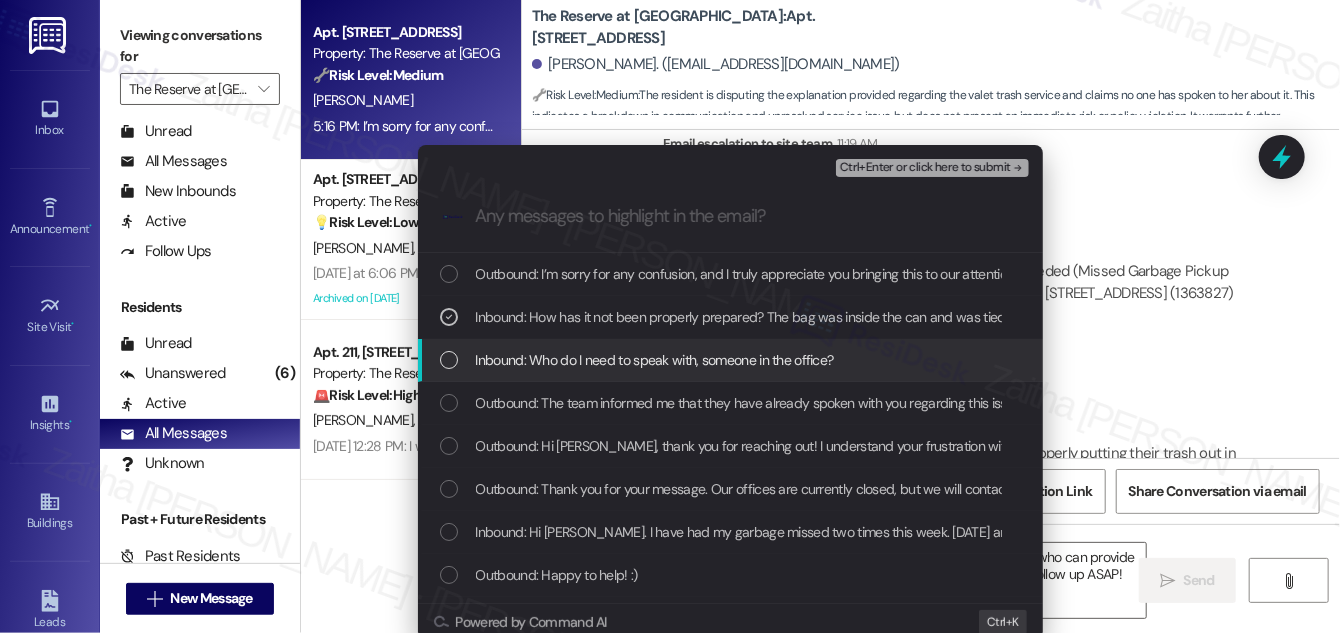 click at bounding box center (449, 360) 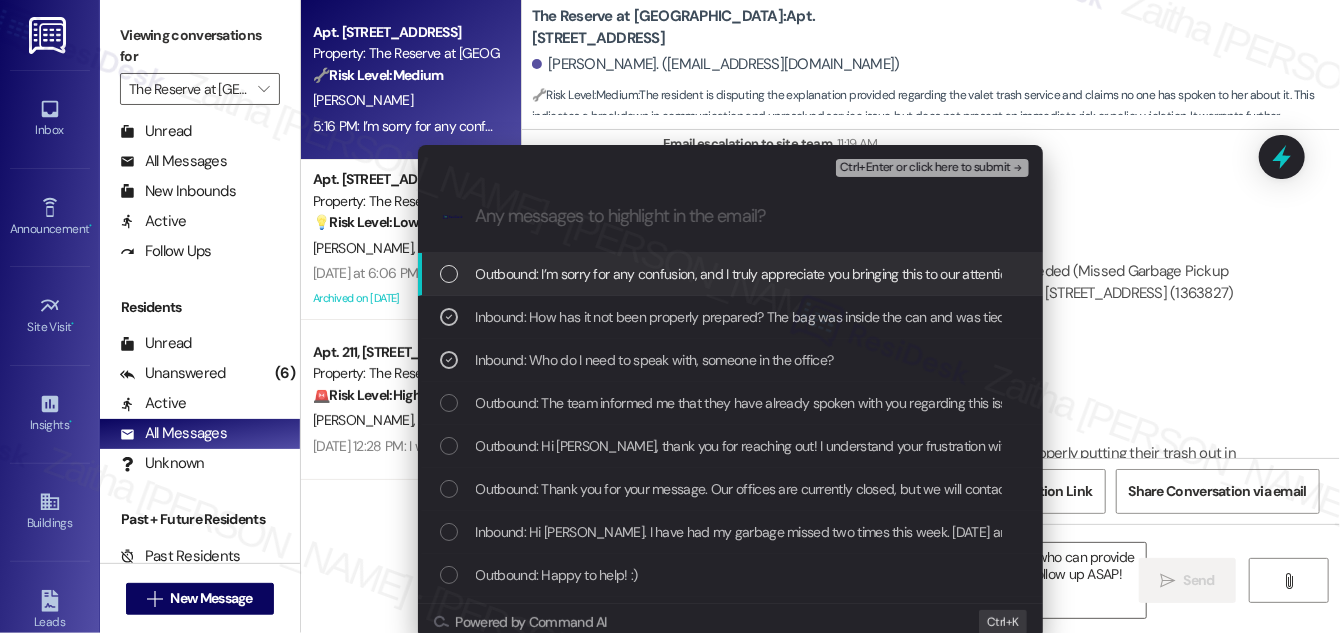 click on "Ctrl+Enter or click here to submit" at bounding box center (925, 168) 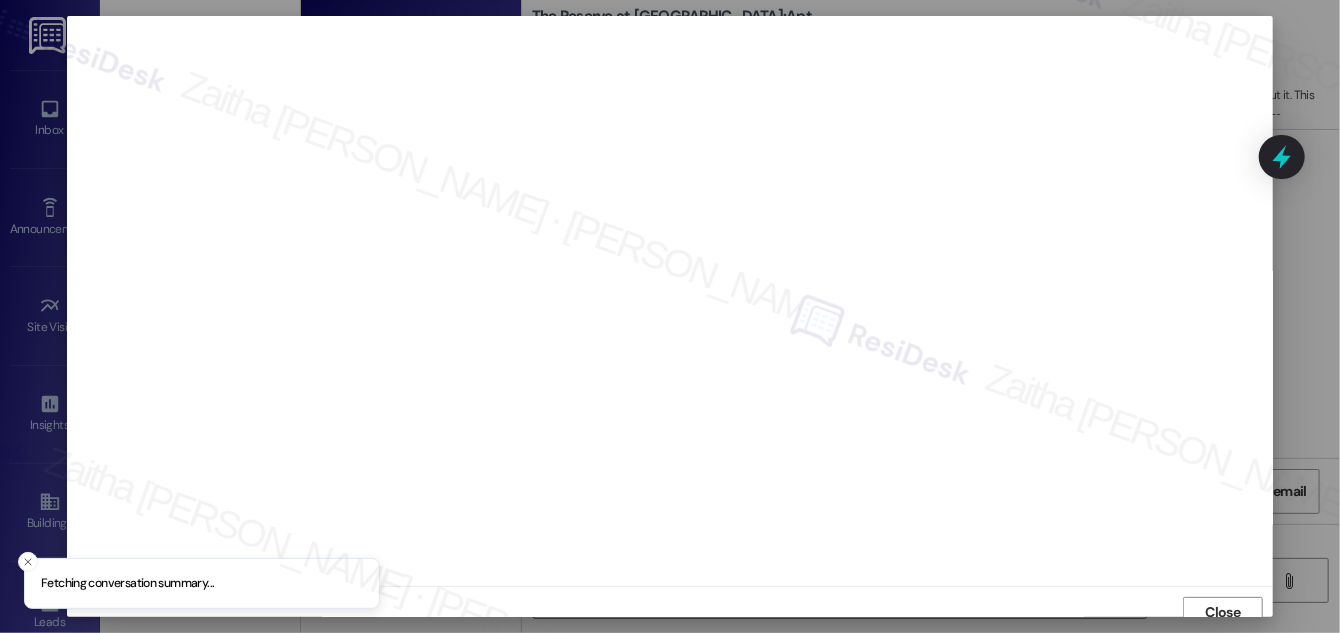 scroll, scrollTop: 11, scrollLeft: 0, axis: vertical 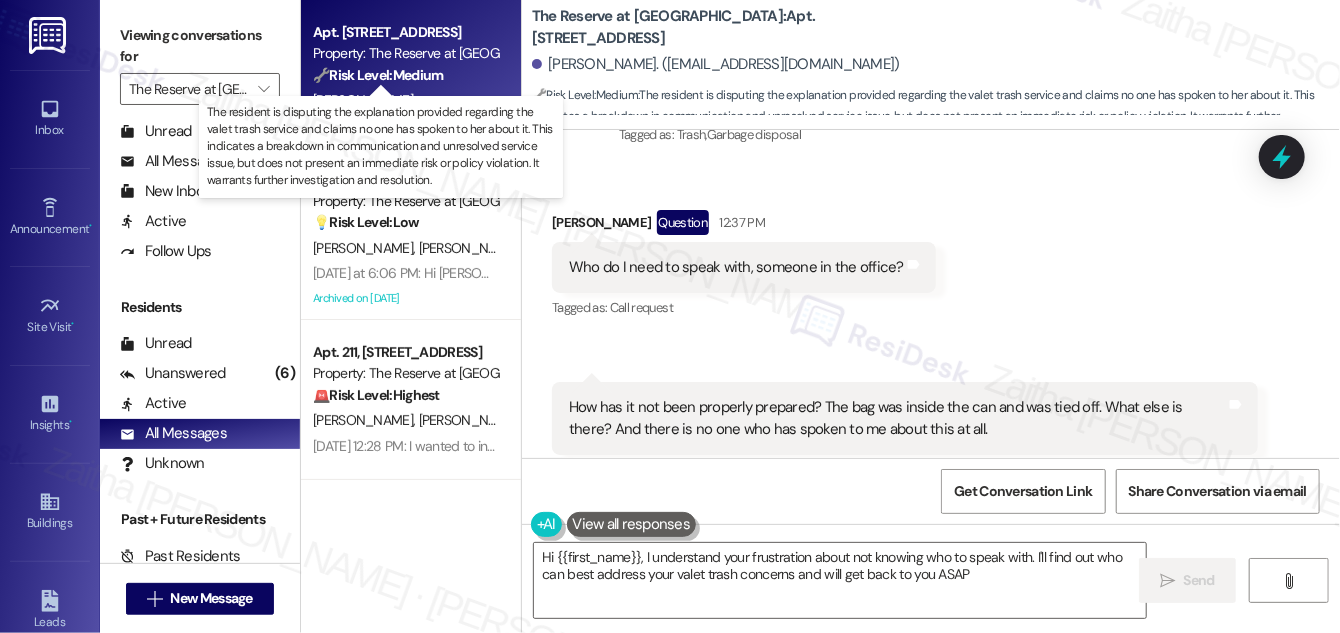 type on "Hi {{first_name}}, I understand your frustration about not knowing who to speak with. I'll find out who can best address your valet trash concerns and will get back to you ASAP!" 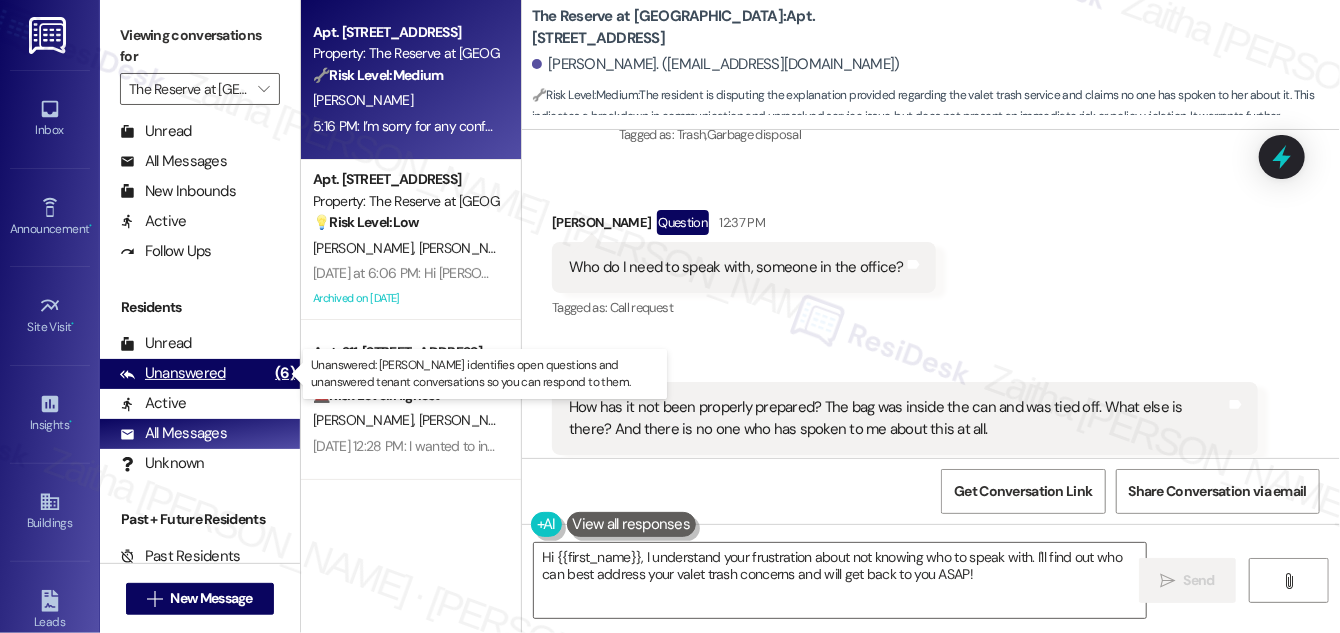 click on "Unanswered" at bounding box center (173, 373) 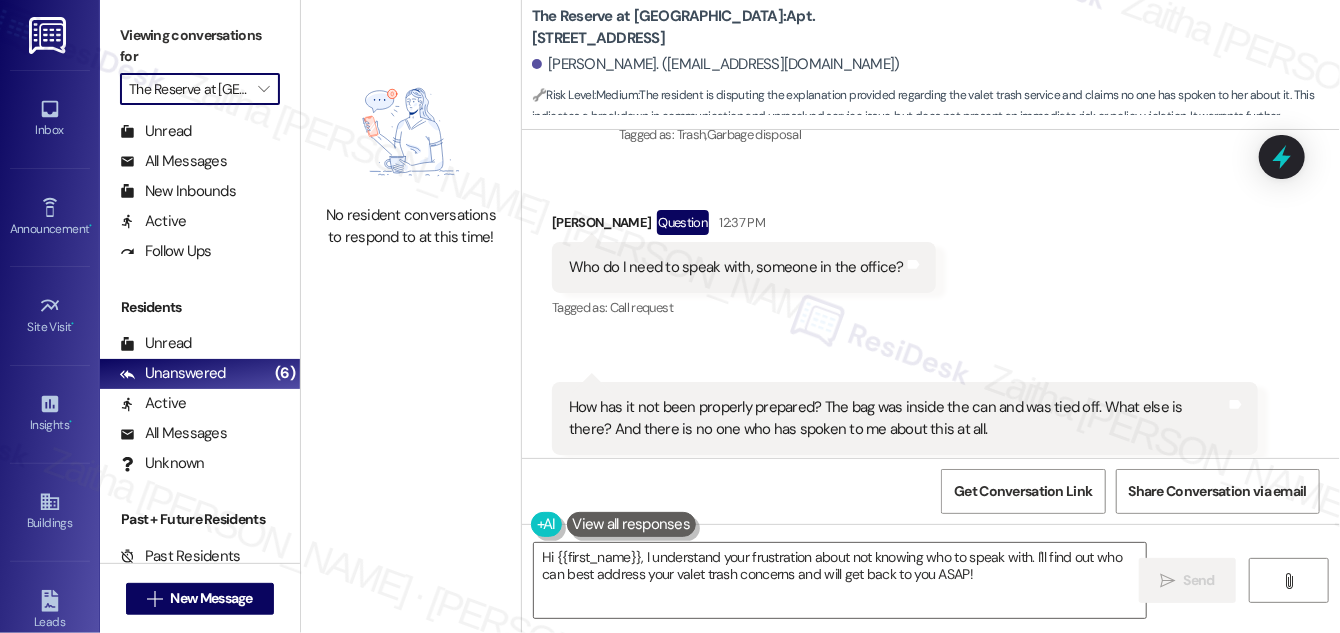 click on "The Reserve at [GEOGRAPHIC_DATA]" at bounding box center (188, 89) 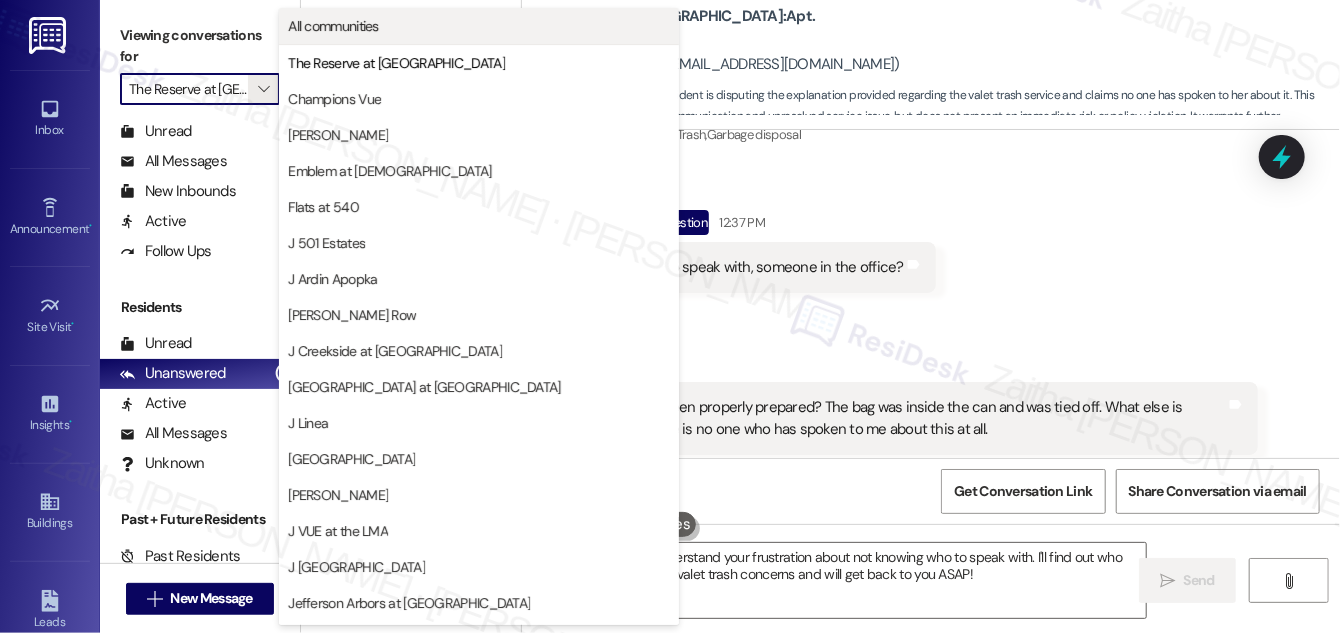 click on "All communities" at bounding box center [333, 26] 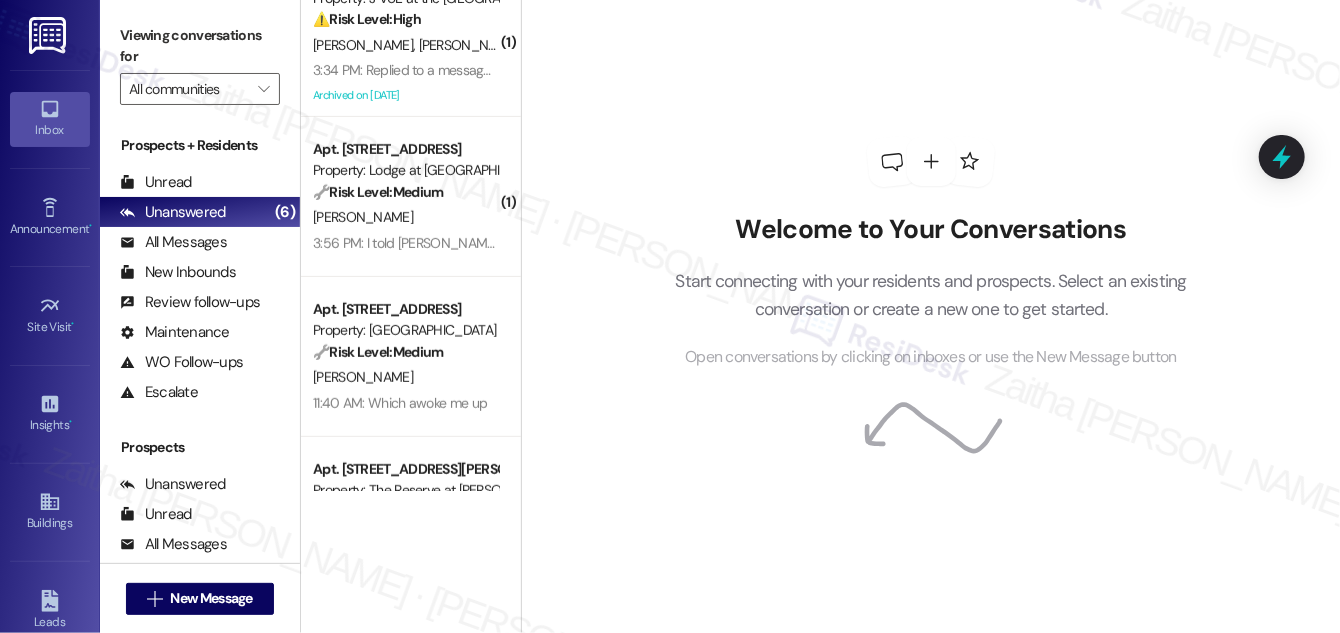 scroll, scrollTop: 454, scrollLeft: 0, axis: vertical 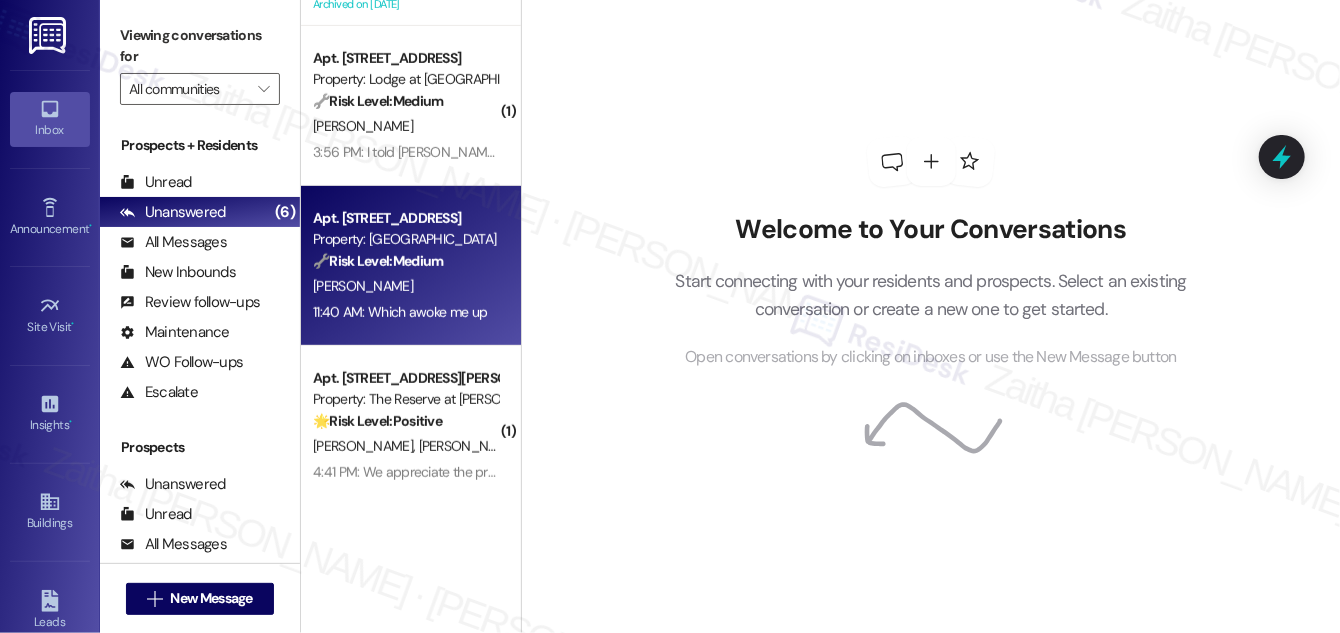 click on "[PERSON_NAME]" at bounding box center [405, 286] 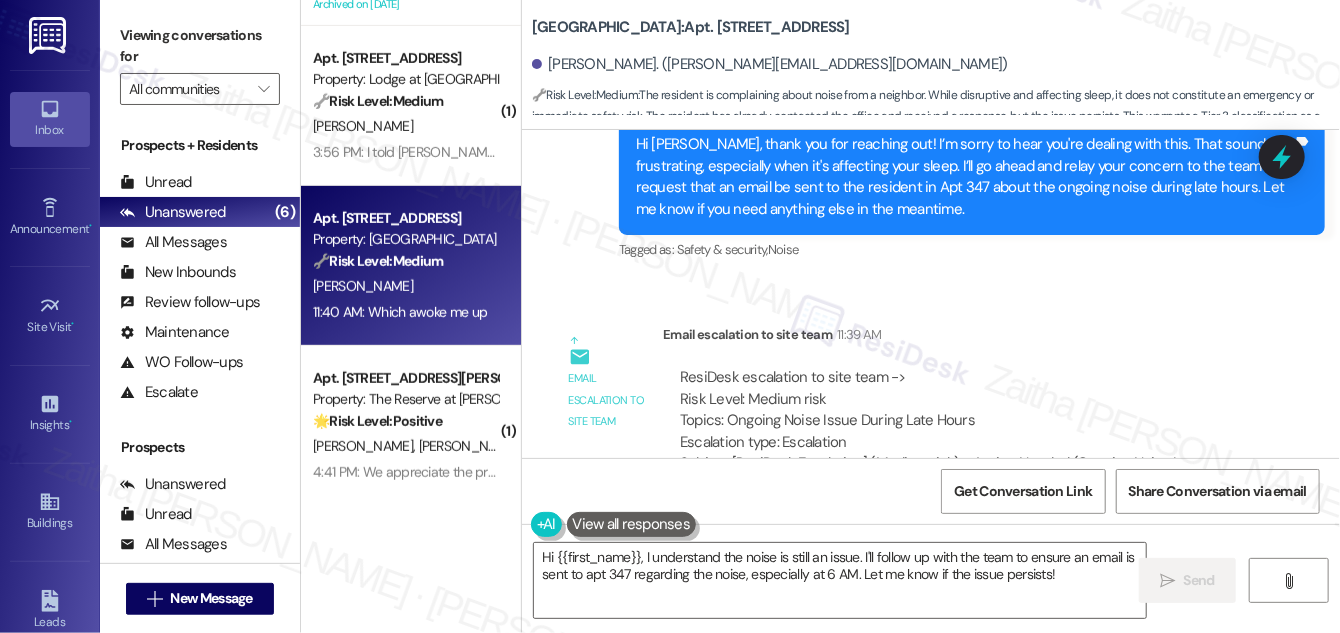 scroll, scrollTop: 6437, scrollLeft: 0, axis: vertical 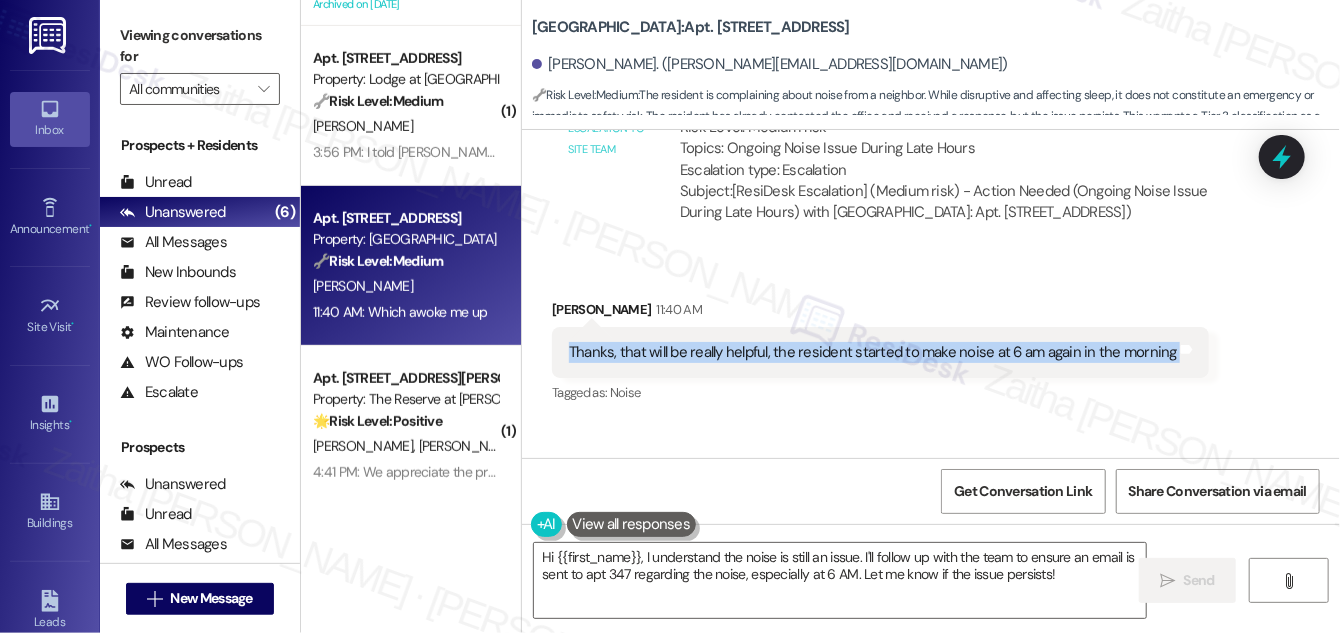 drag, startPoint x: 565, startPoint y: 243, endPoint x: 1175, endPoint y: 259, distance: 610.2098 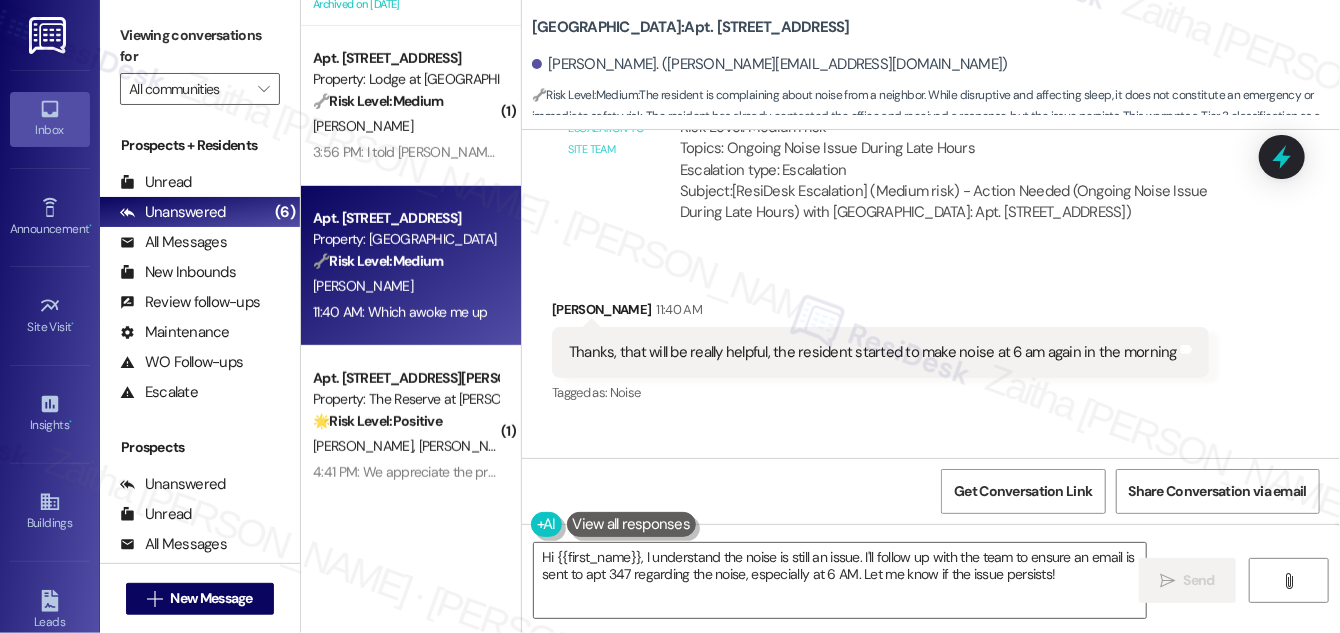 click on "Received via SMS [PERSON_NAME] 11:40 AM Thanks, that will be really helpful, the resident started to make noise at 6 am again in the morning Tags and notes Tagged as:   Noise Click to highlight conversations about Noise Received via SMS 11:40 AM [PERSON_NAME] Question 11:40 AM Which awoke me up Tags and notes Tagged as:   Noise Click to highlight conversations about Noise" at bounding box center [931, 409] 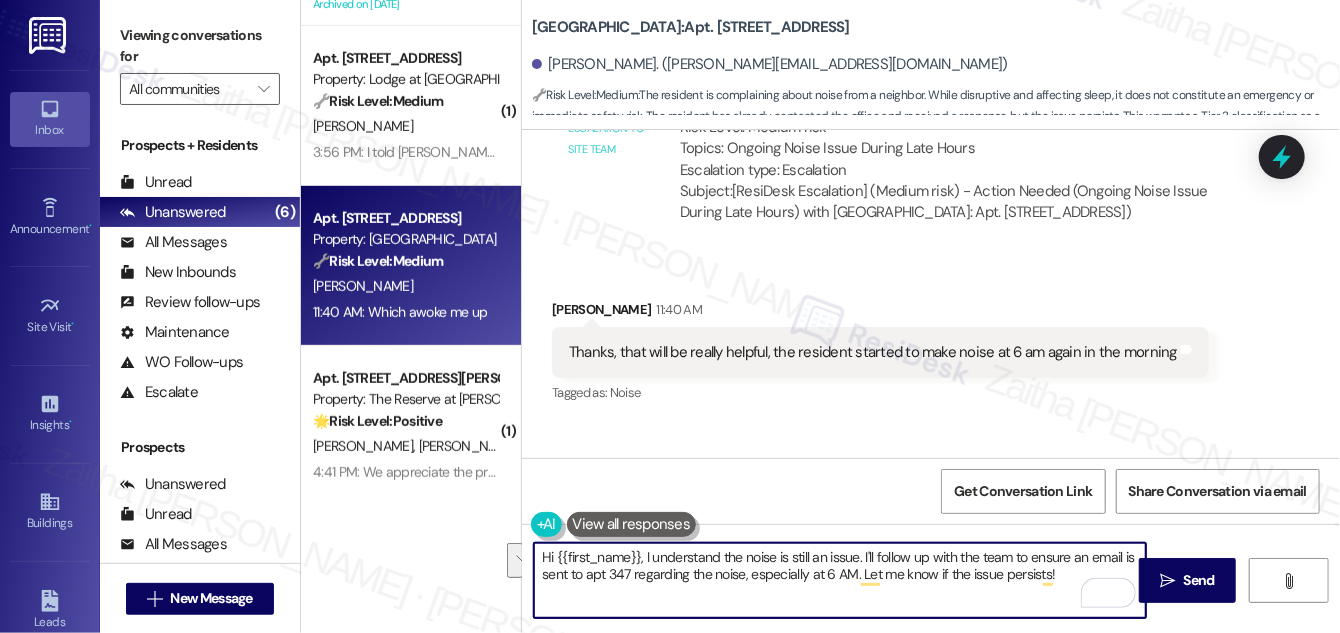drag, startPoint x: 538, startPoint y: 554, endPoint x: 956, endPoint y: 562, distance: 418.07654 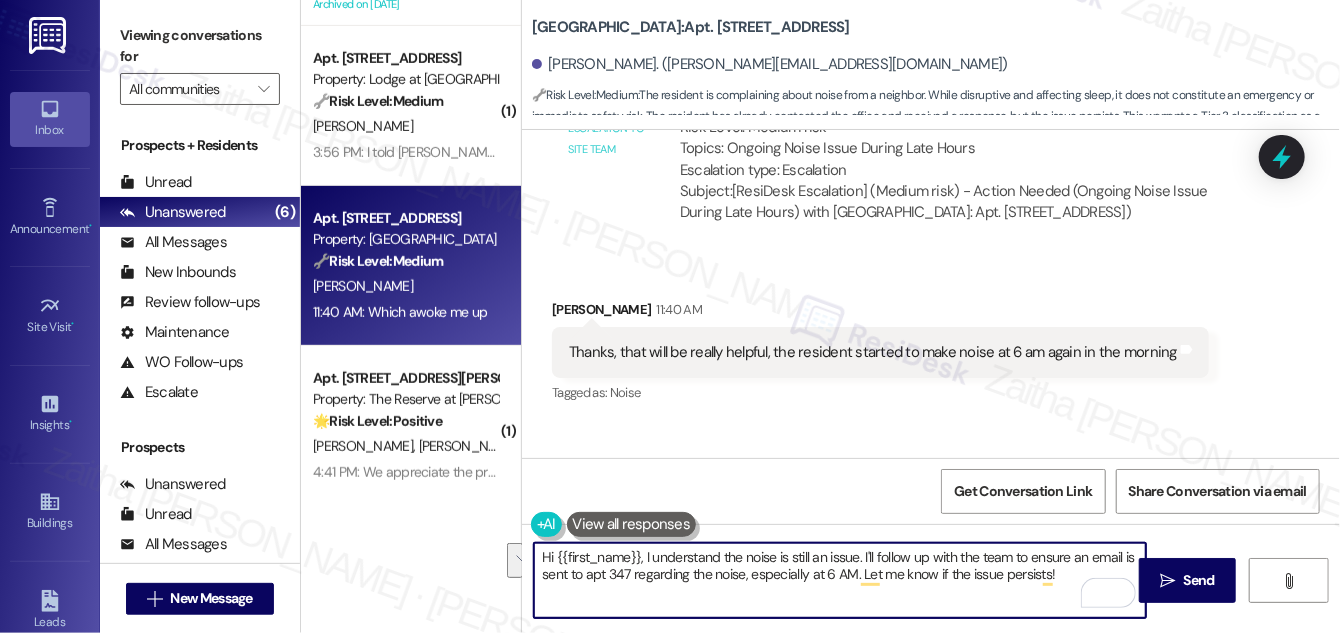 click on "Hi {{first_name}}, I understand the noise is still an issue. I'll follow up with the team to ensure an email is sent to apt 347 regarding the noise, especially at 6 AM. Let me know if the issue persists!" at bounding box center [840, 580] 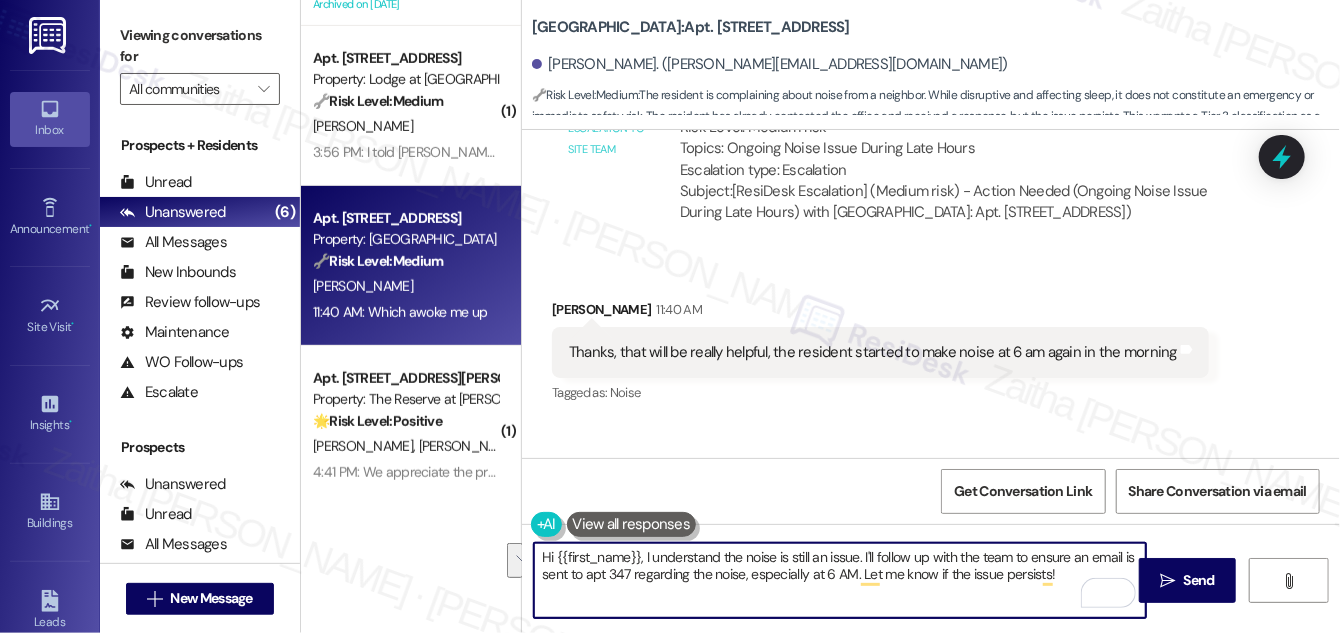 drag, startPoint x: 849, startPoint y: 572, endPoint x: 539, endPoint y: 546, distance: 311.0884 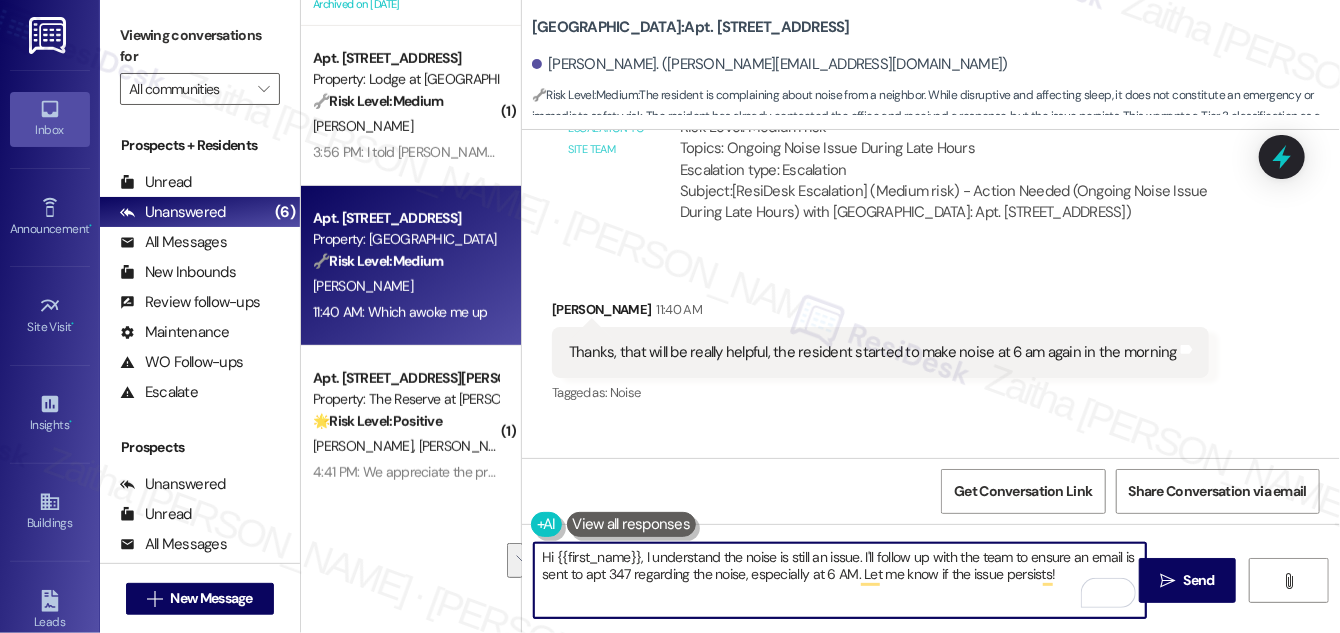 click on "Hi {{first_name}}, I understand the noise is still an issue. I'll follow up with the team to ensure an email is sent to apt 347 regarding the noise, especially at 6 AM. Let me know if the issue persists!" at bounding box center [840, 580] 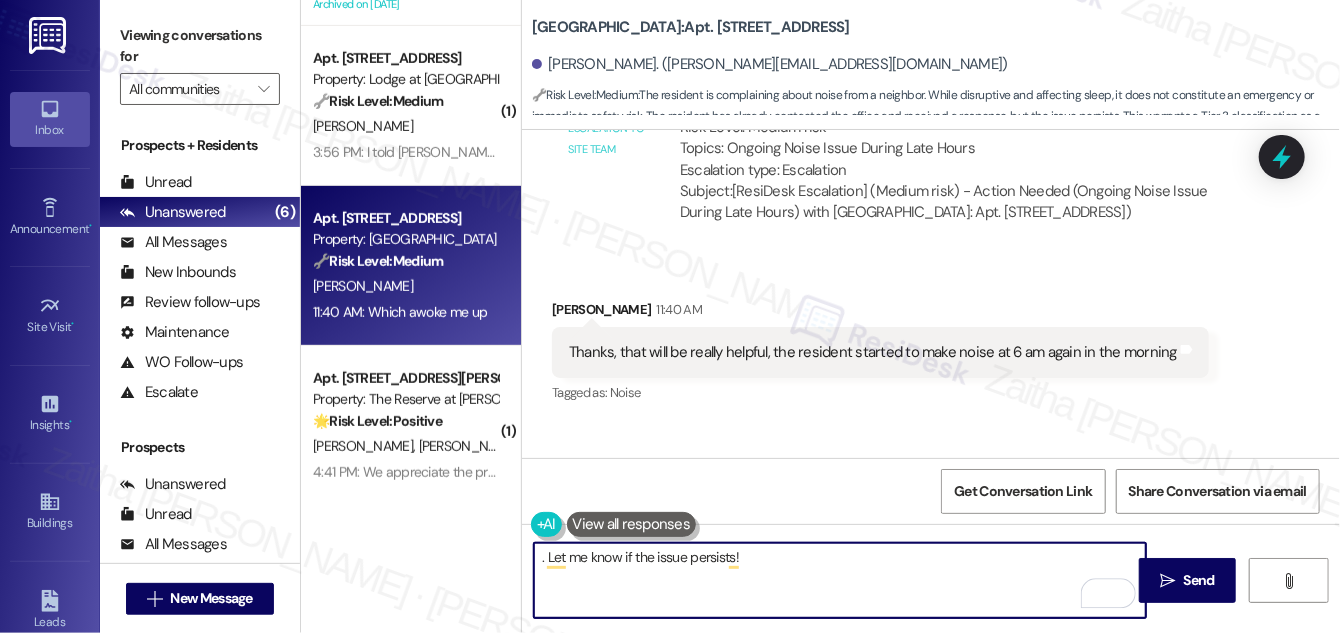 paste on "I understand how frustrating that must be. I’ve already informed the team" 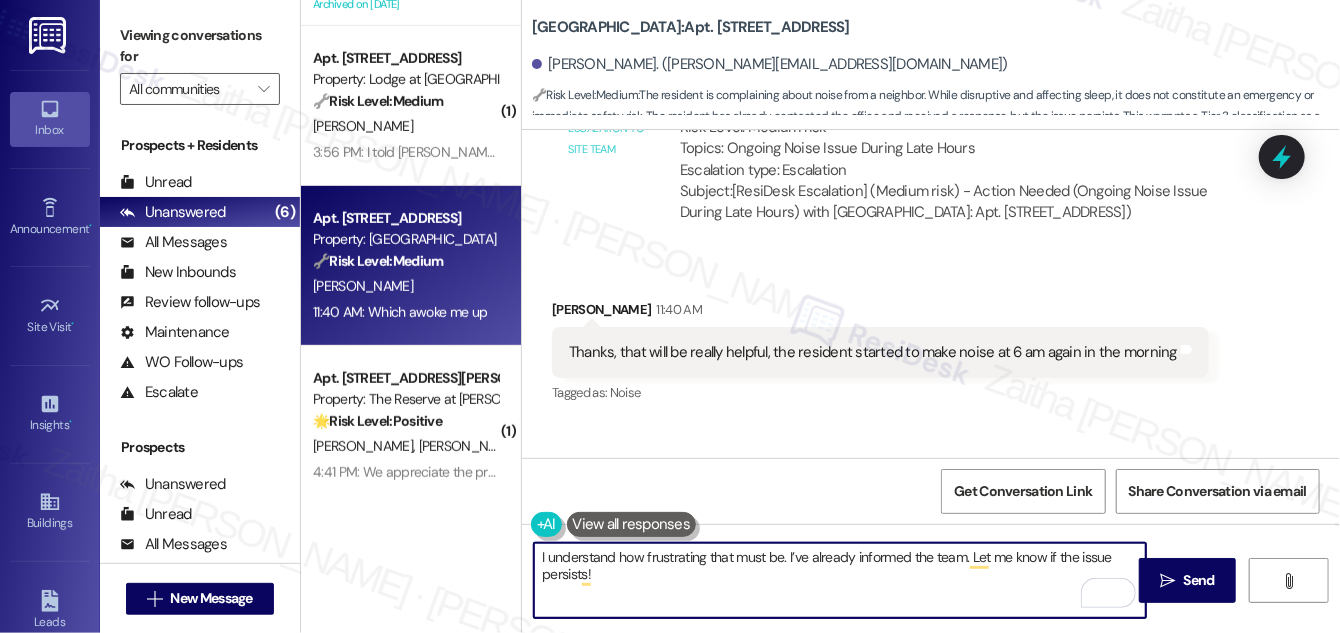 click on "I understand how frustrating that must be. I’ve already informed the team. Let me know if the issue persists!" at bounding box center [840, 580] 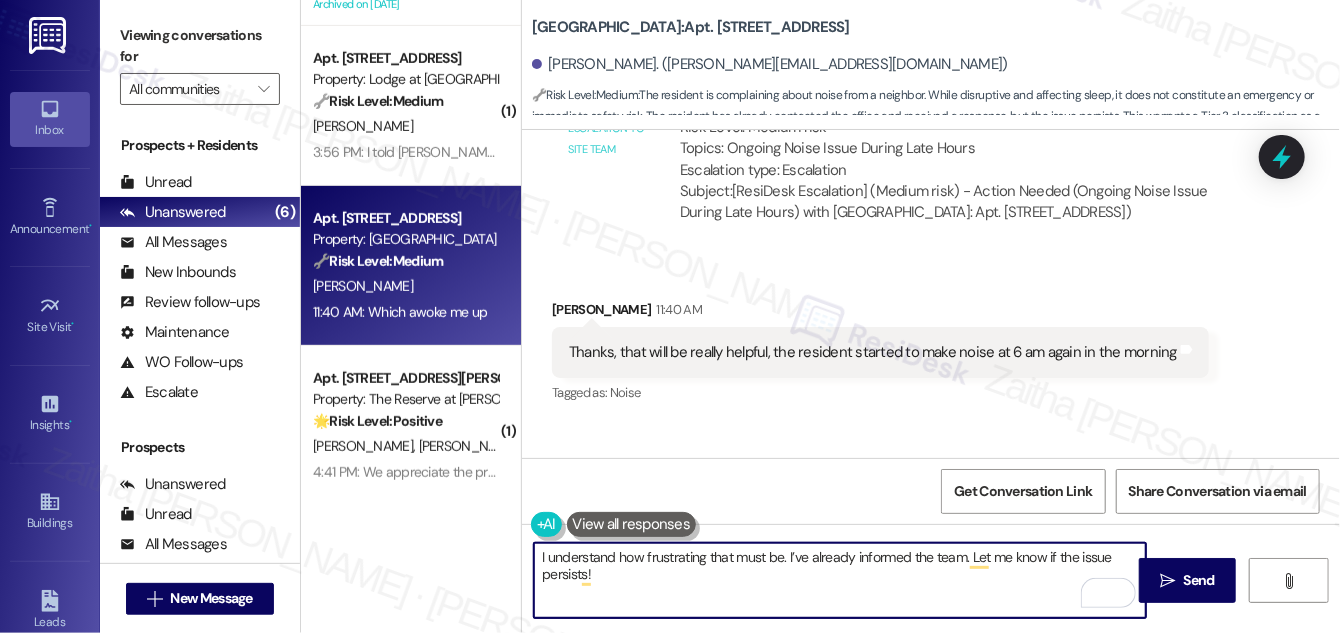 click on "I understand how frustrating that must be. I’ve already informed the team. Let me know if the issue persists!" at bounding box center [840, 580] 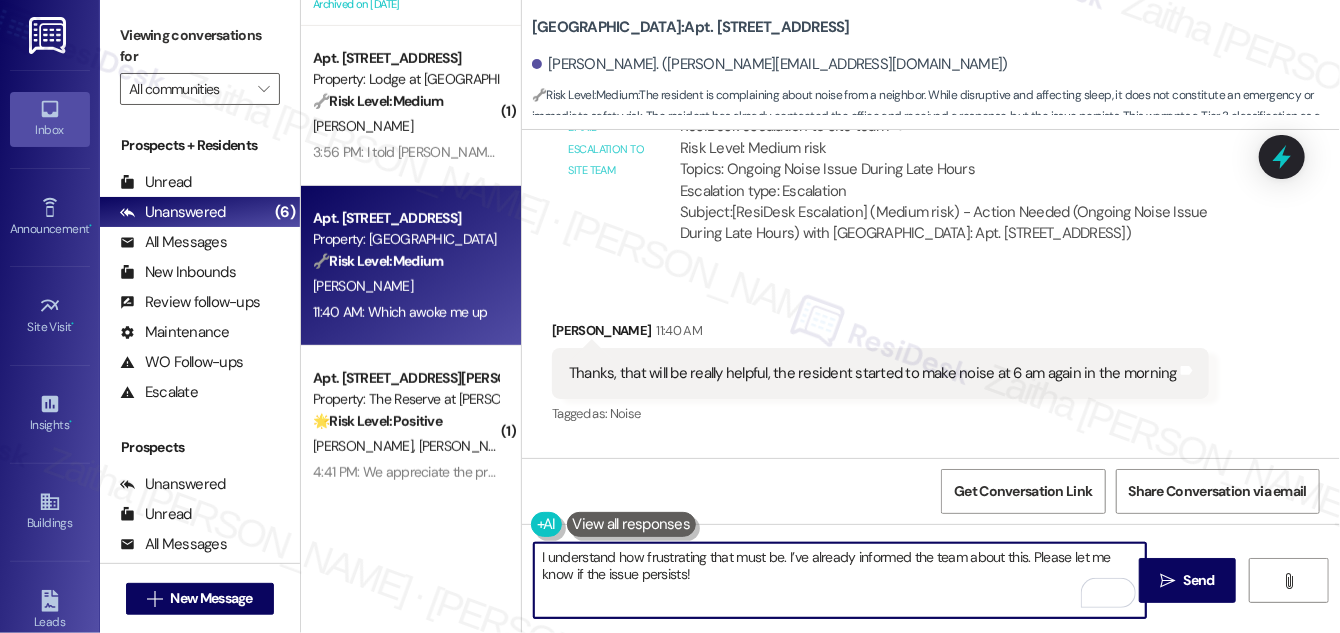 scroll, scrollTop: 6437, scrollLeft: 0, axis: vertical 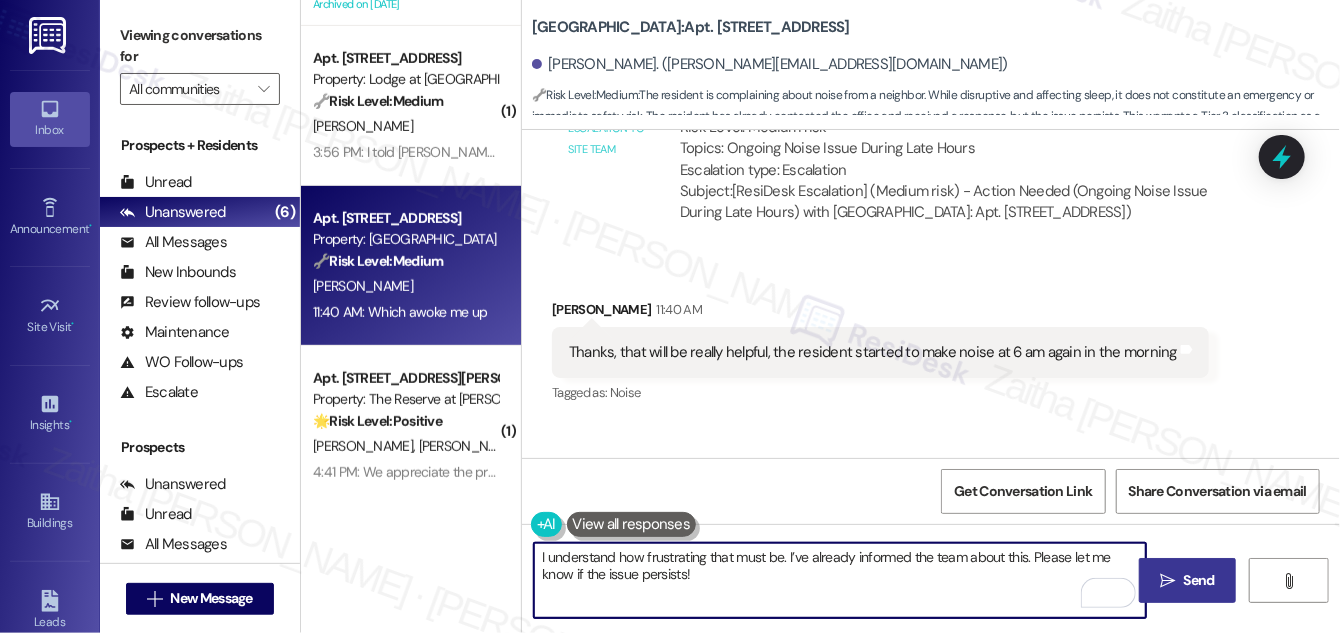 type on "I understand how frustrating that must be. I’ve already informed the team about this. Please let me know if the issue persists!" 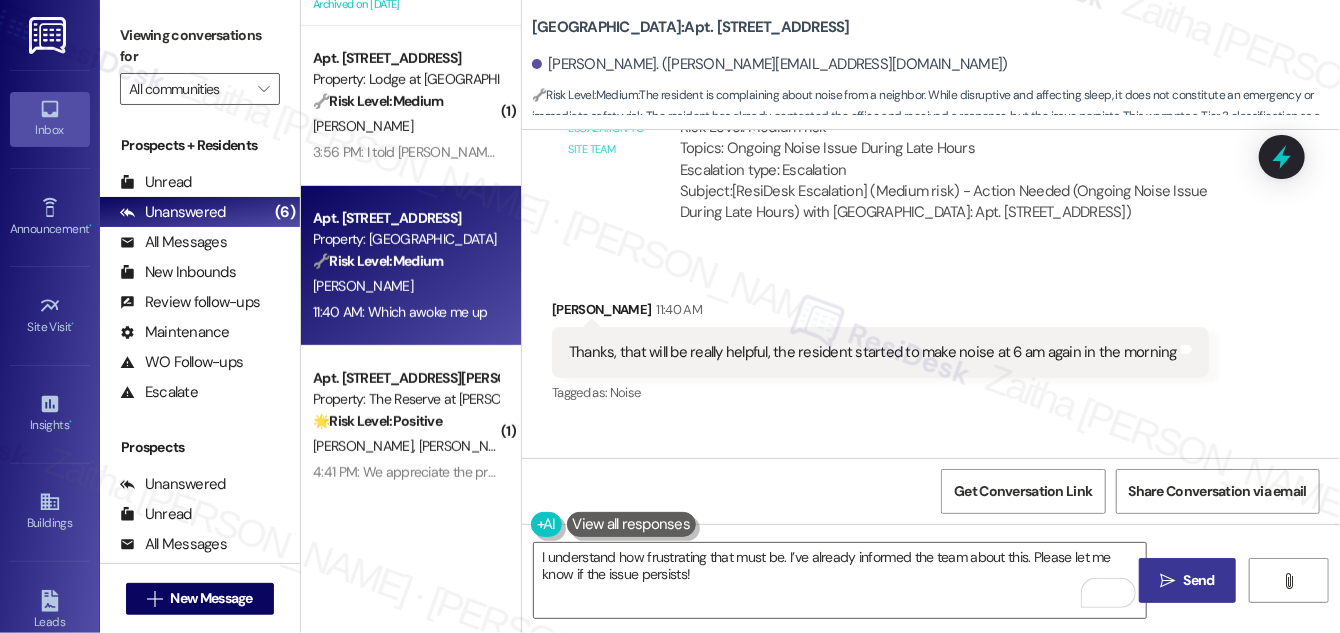 click on "Send" at bounding box center [1199, 580] 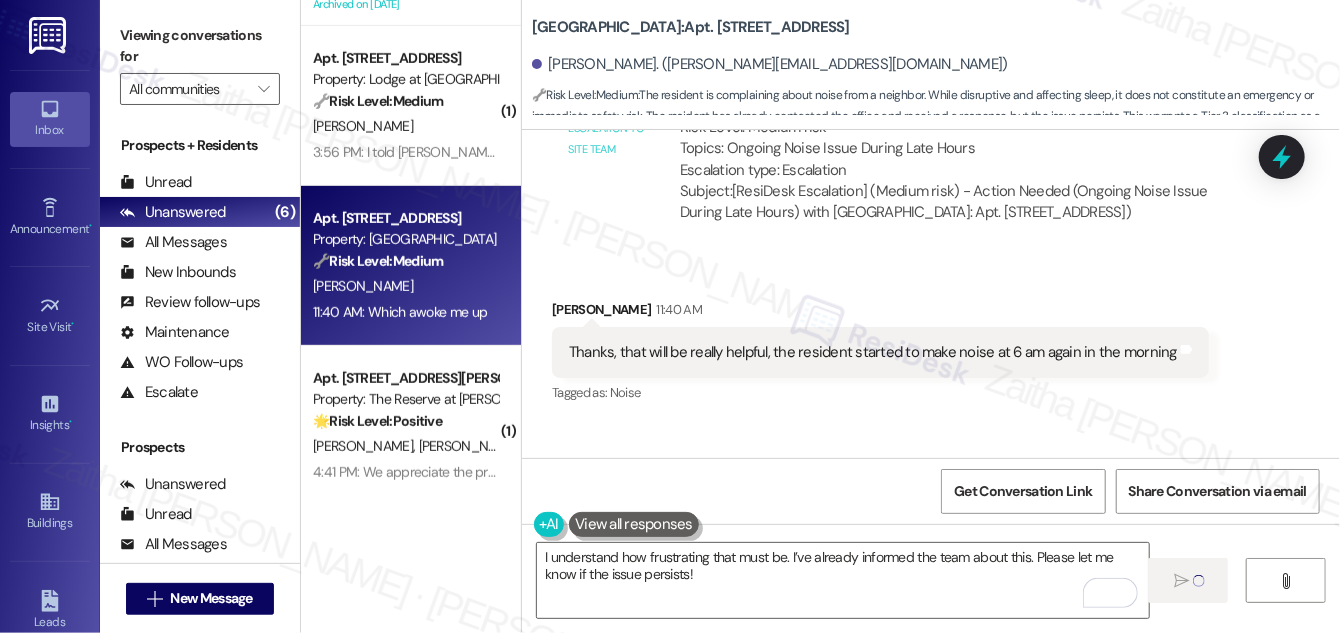 type 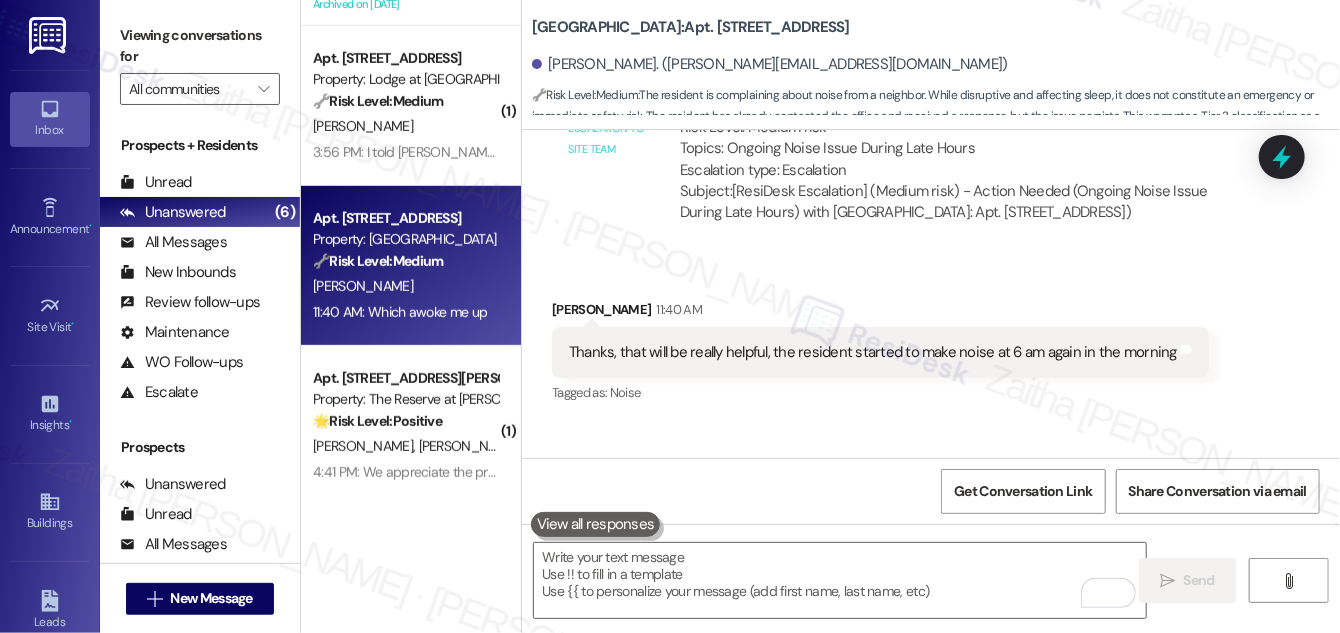 scroll, scrollTop: 6437, scrollLeft: 0, axis: vertical 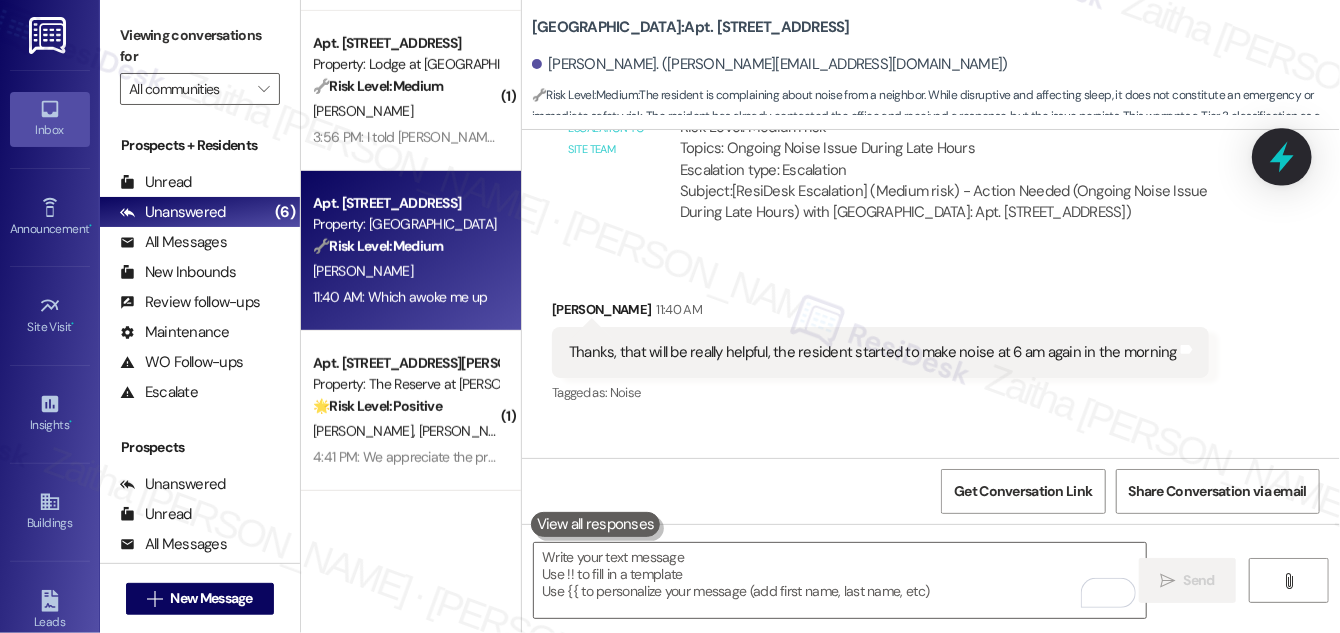 click 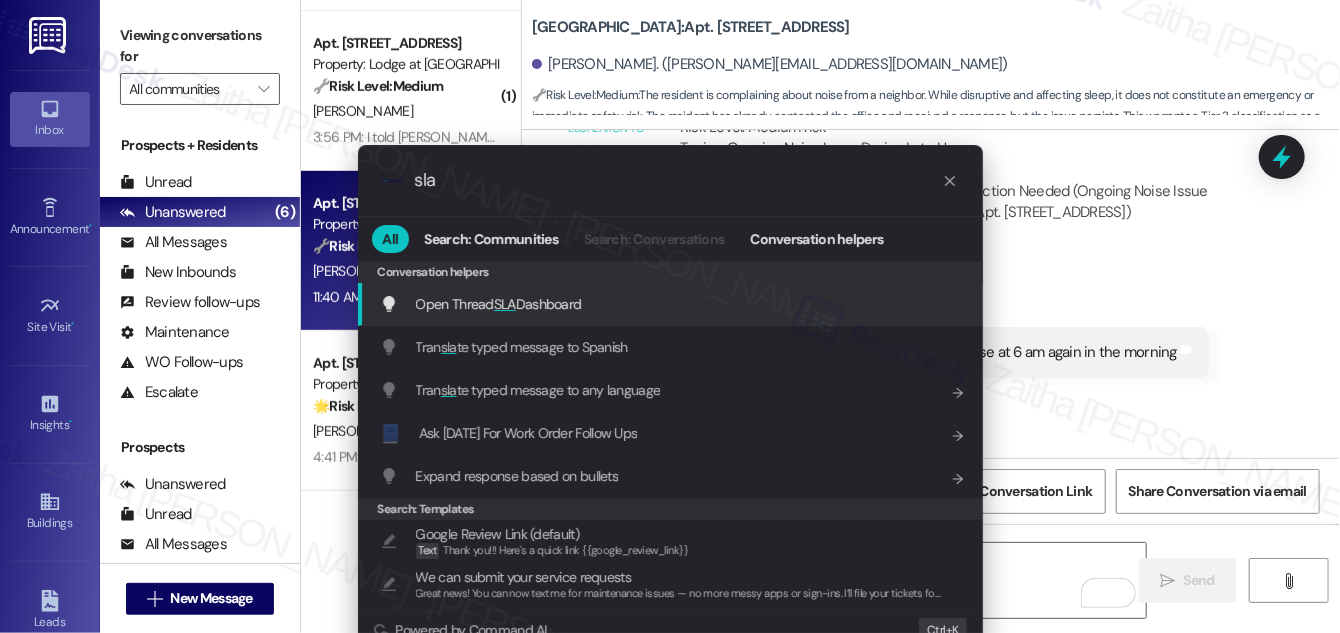 click on "SLA" at bounding box center (505, 304) 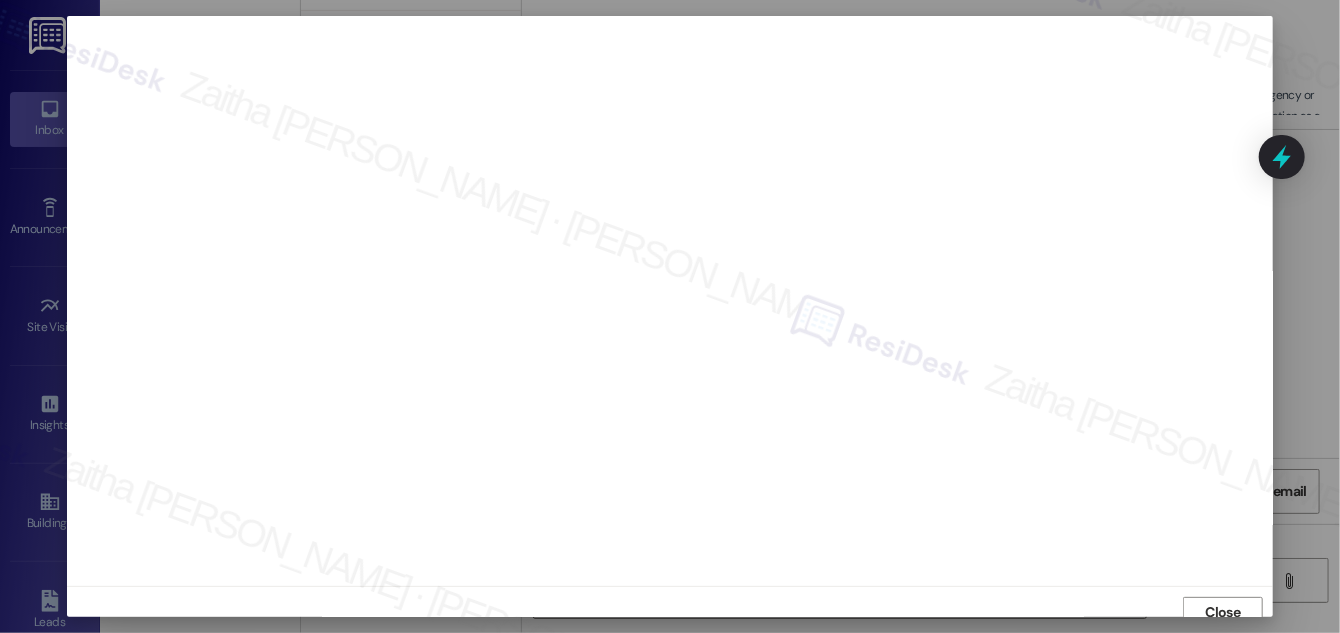 scroll, scrollTop: 11, scrollLeft: 0, axis: vertical 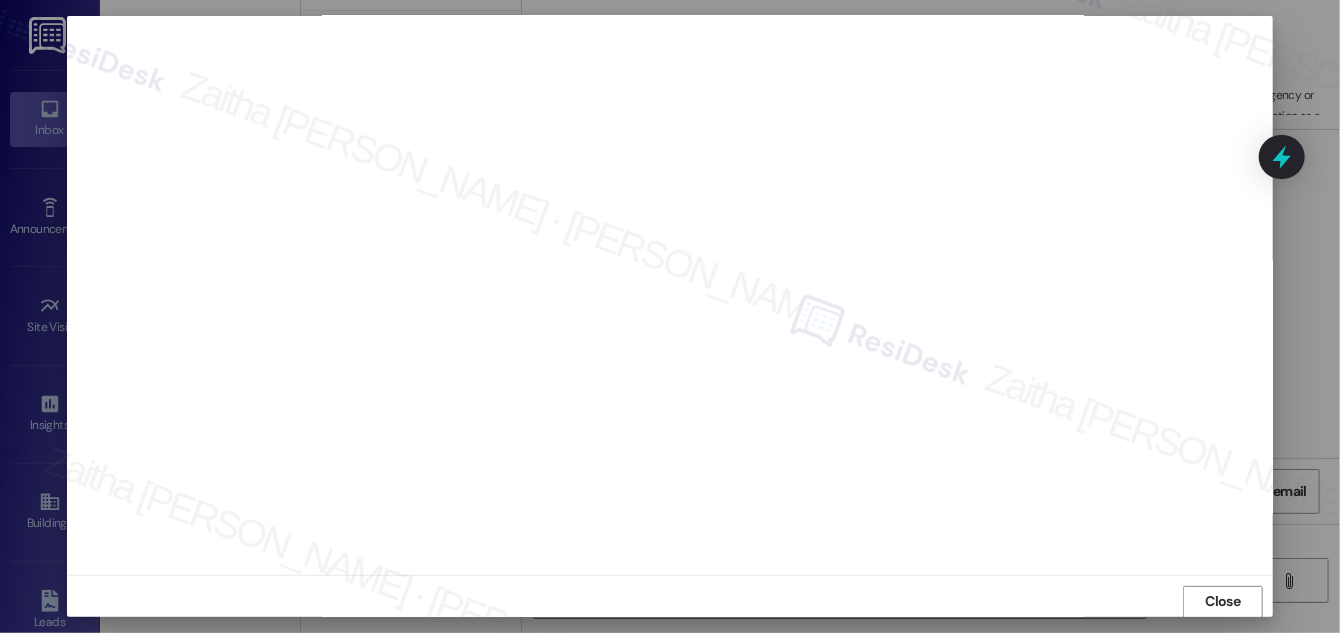 click at bounding box center (670, 316) 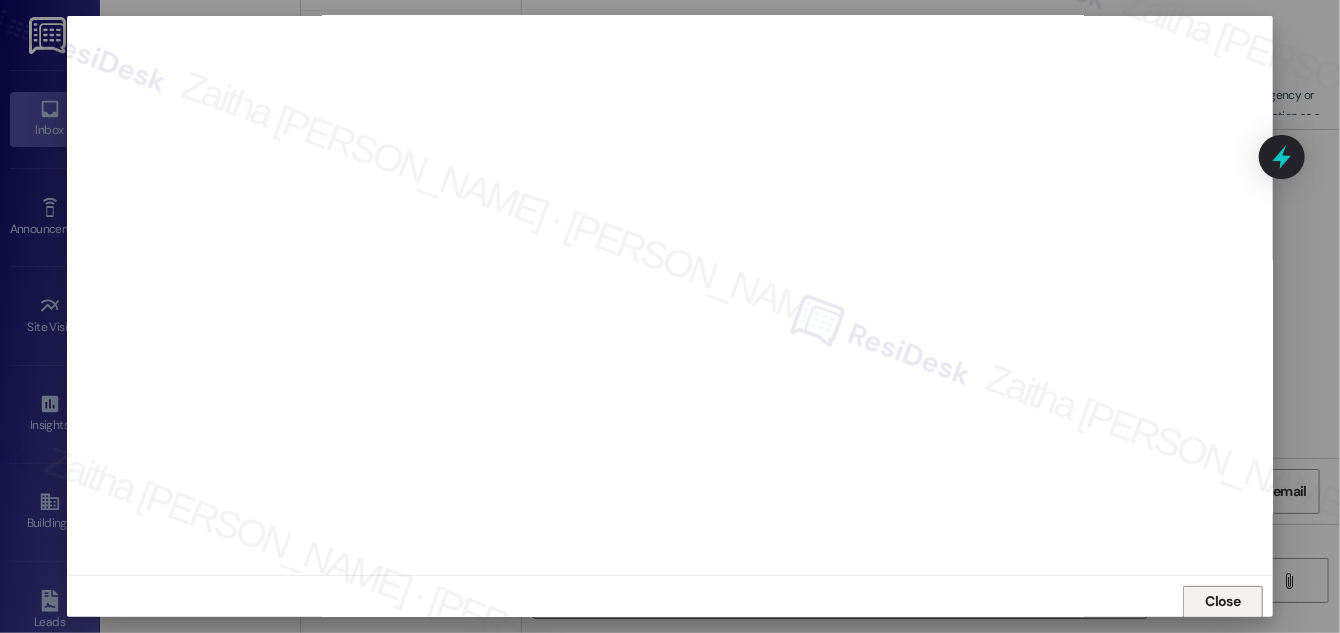 click on "Close" at bounding box center [1223, 601] 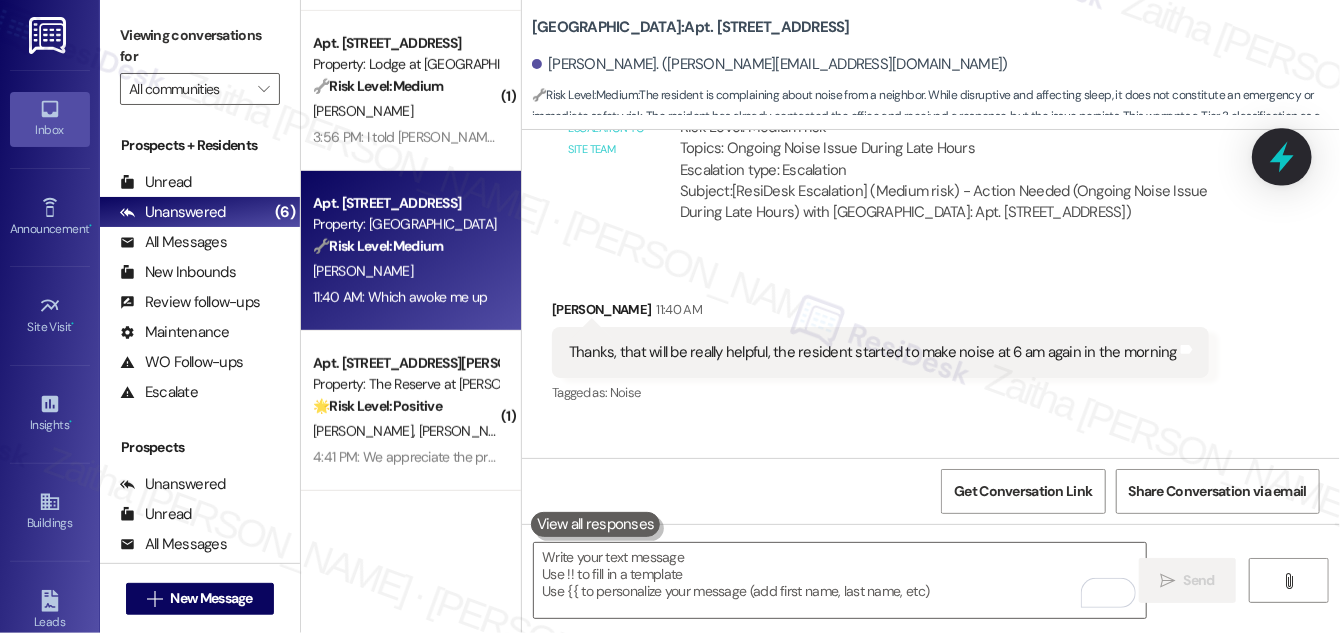 click 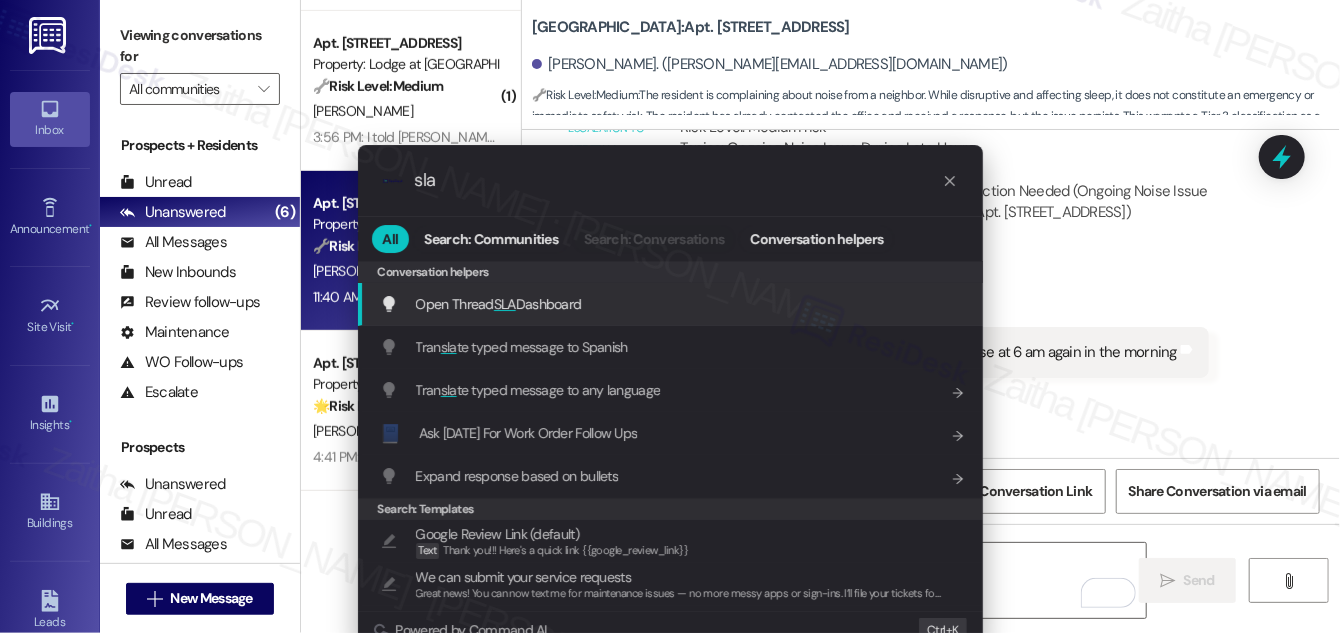 type on "sla" 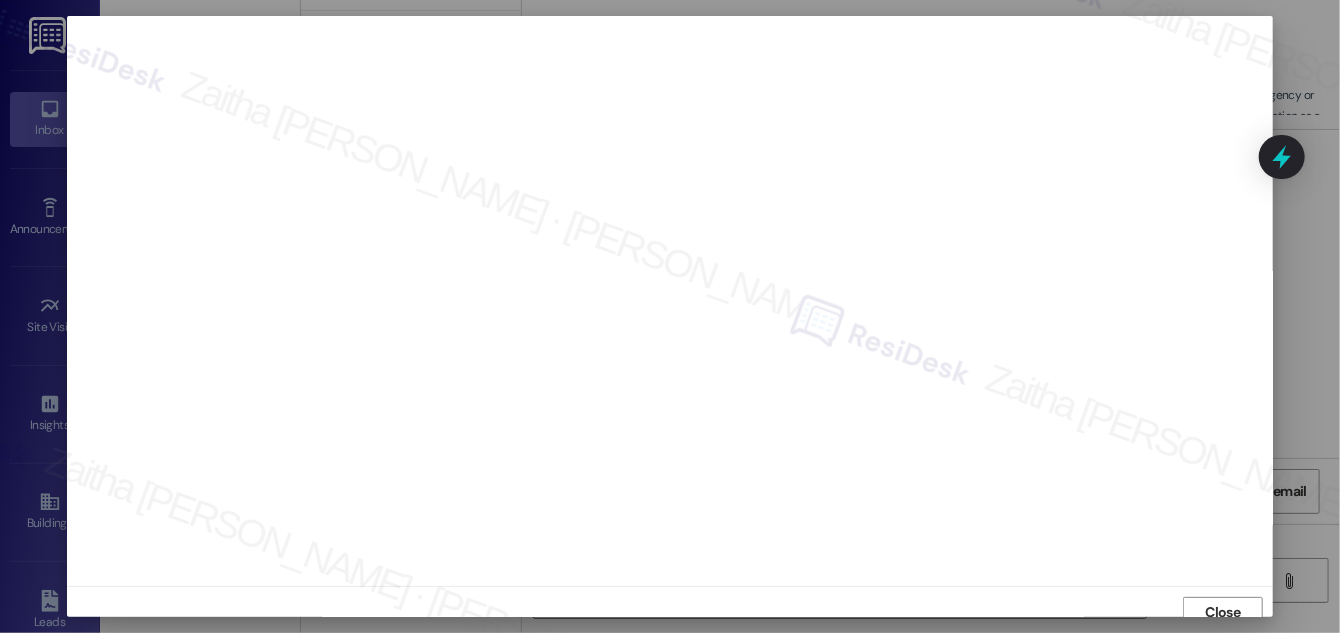 scroll, scrollTop: 11, scrollLeft: 0, axis: vertical 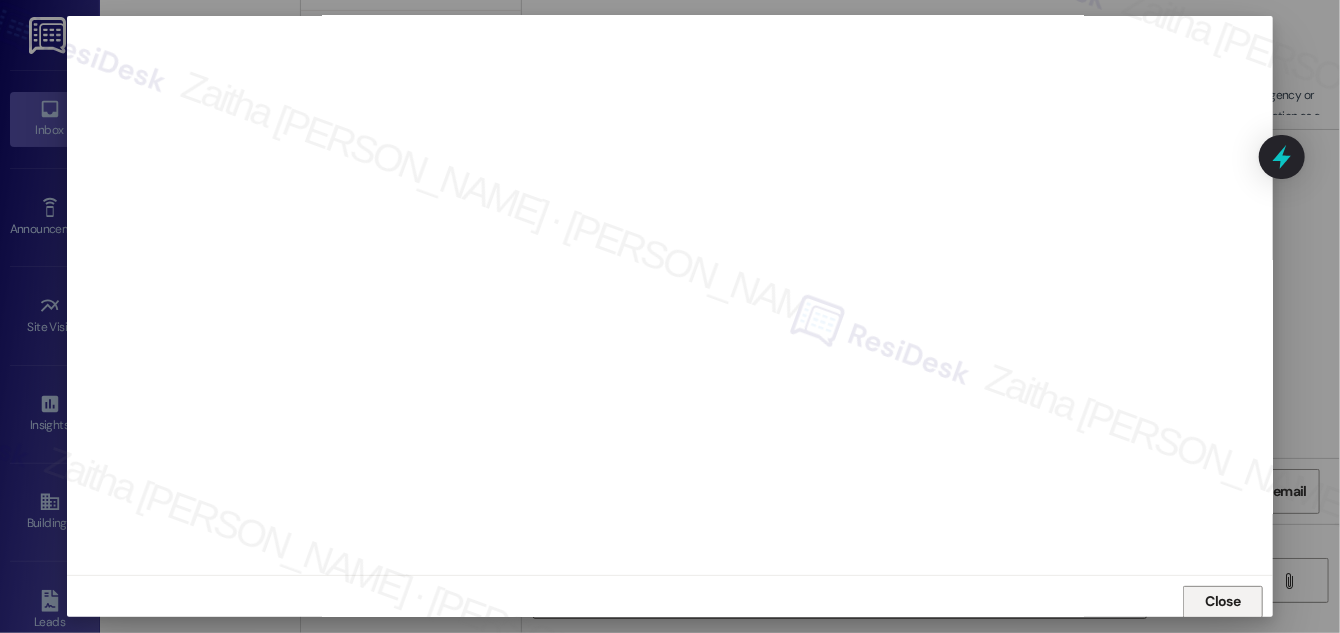 click on "Close" at bounding box center [1223, 601] 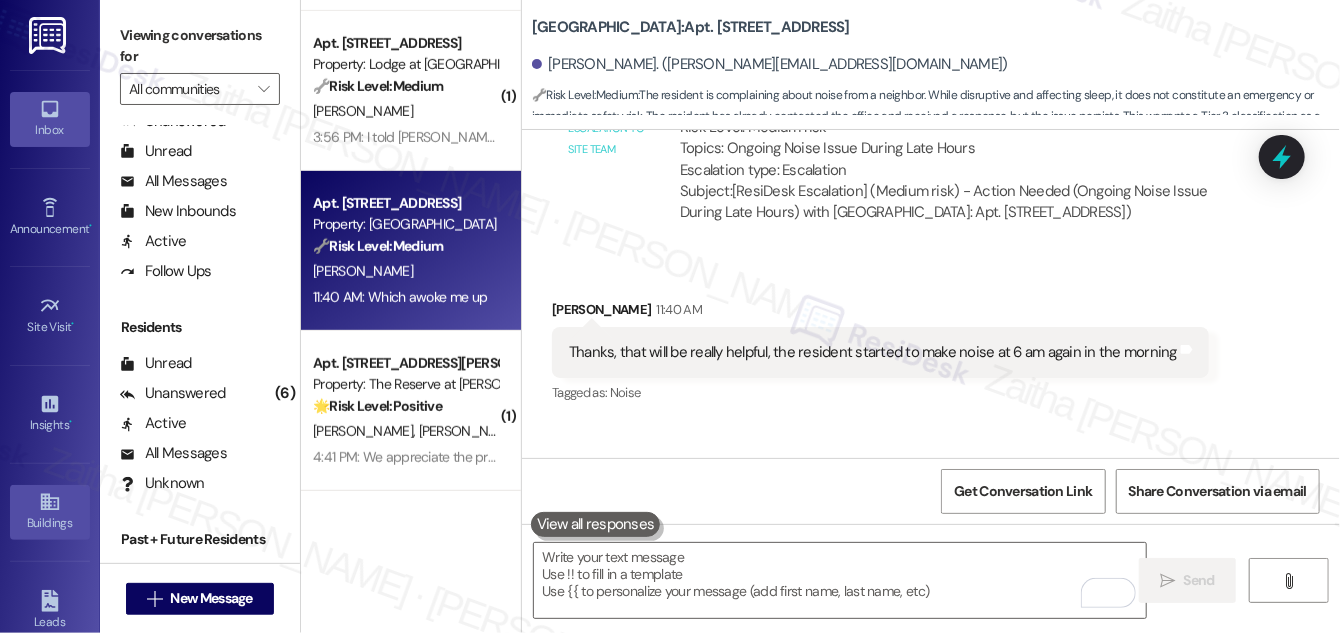 scroll, scrollTop: 383, scrollLeft: 0, axis: vertical 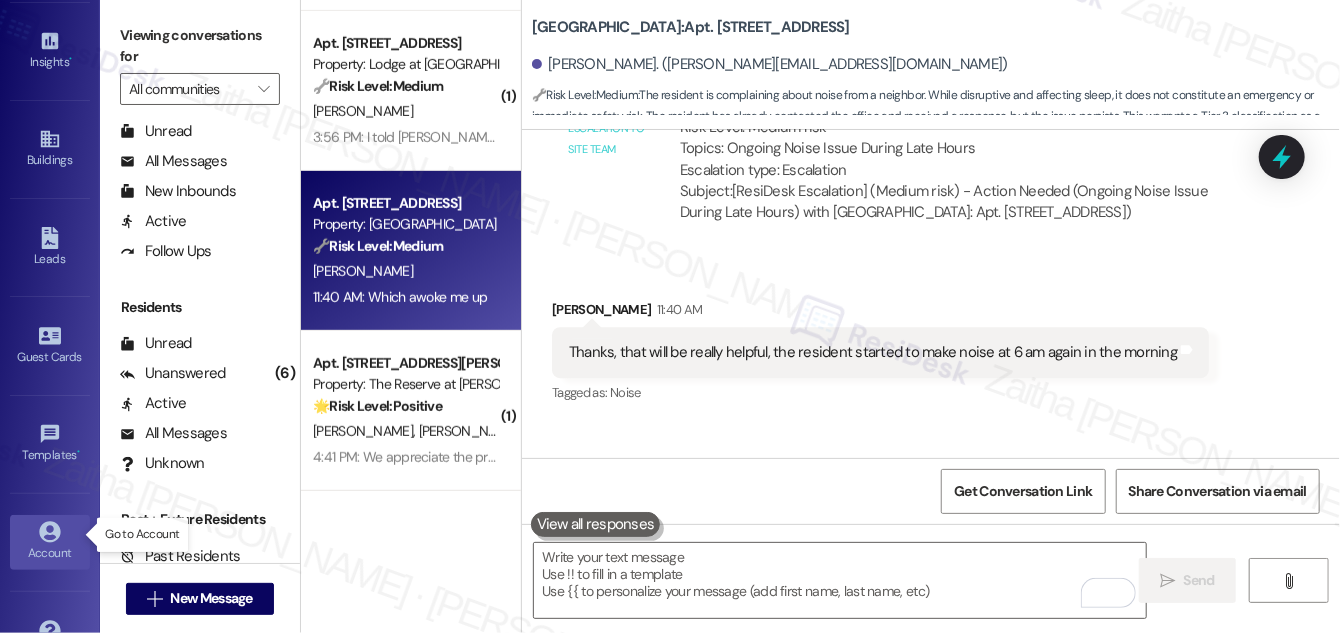 click 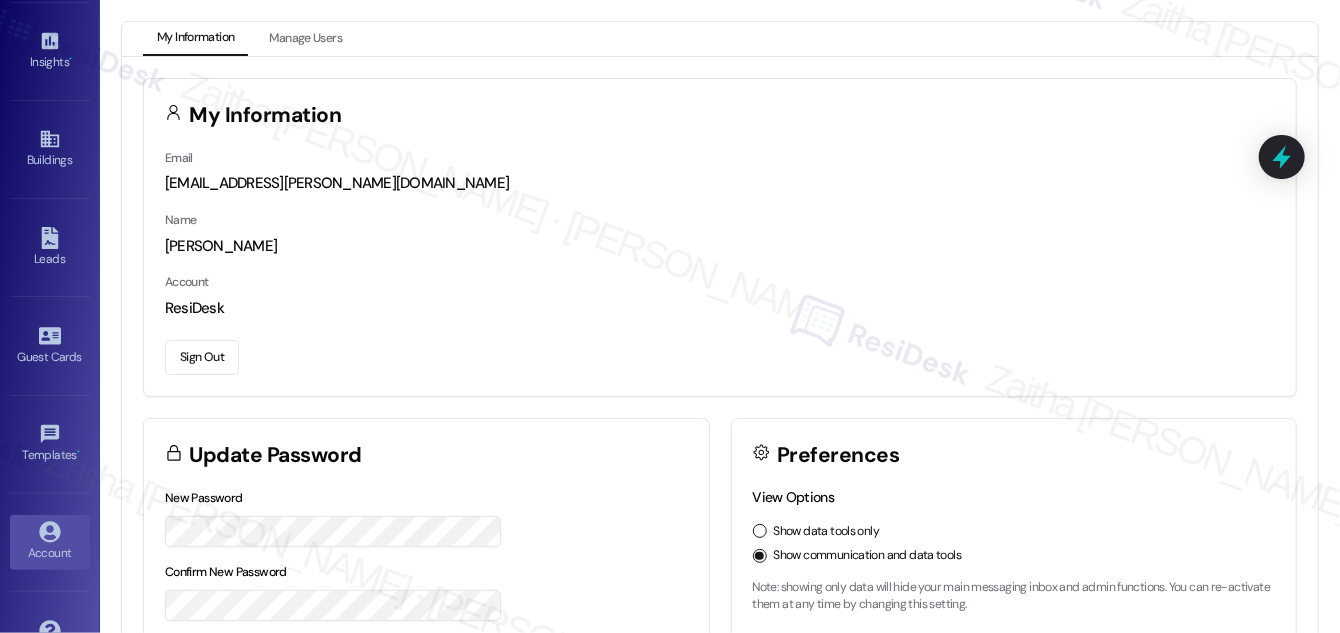 click on "Sign Out" at bounding box center (202, 357) 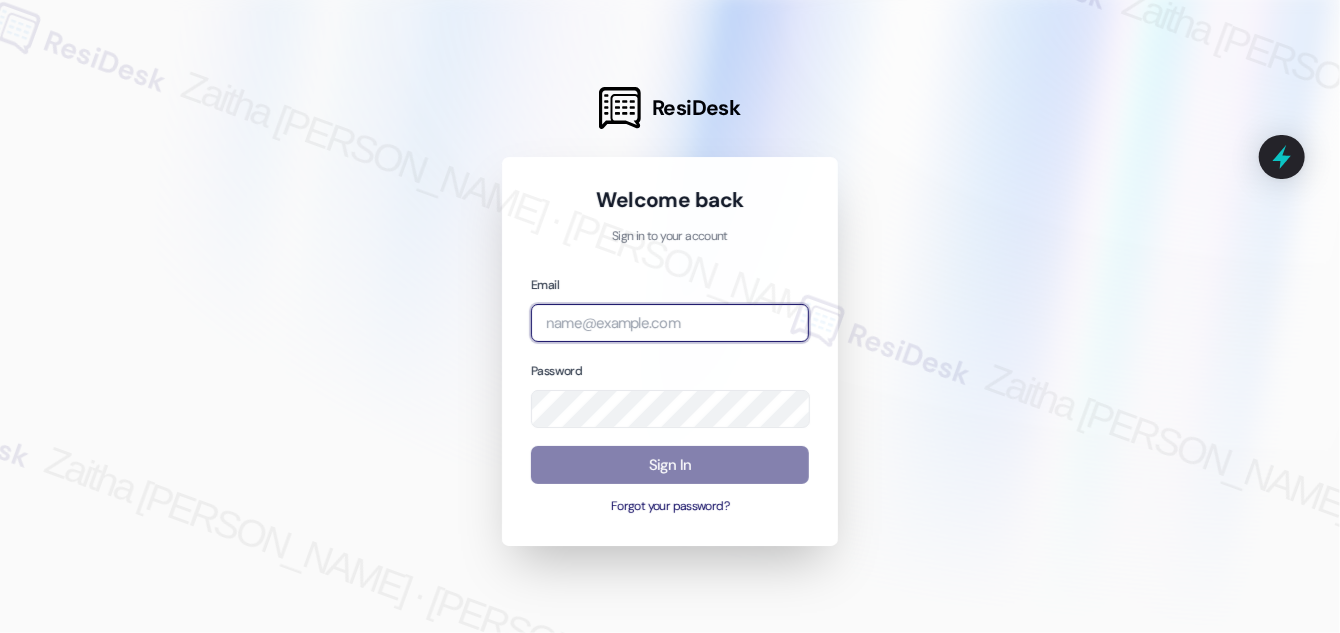 click at bounding box center [670, 323] 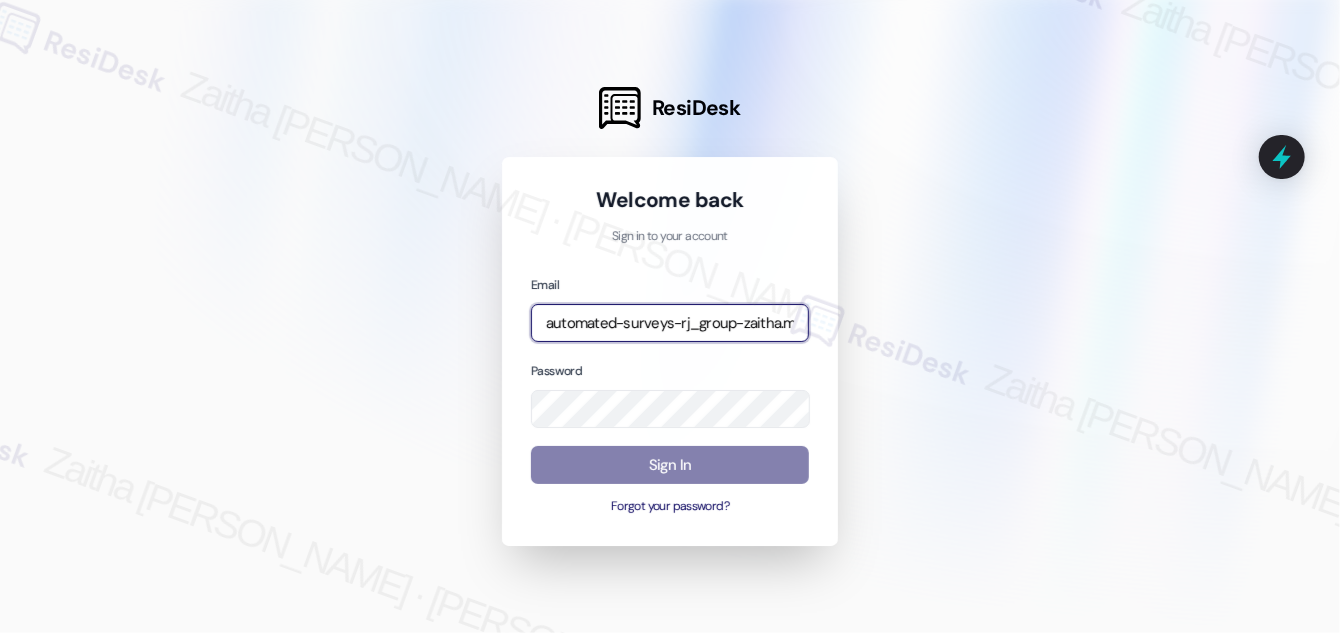 type on "automated-surveys-rj_group-zaitha.mae.[PERSON_NAME]@rj_[DOMAIN_NAME]" 